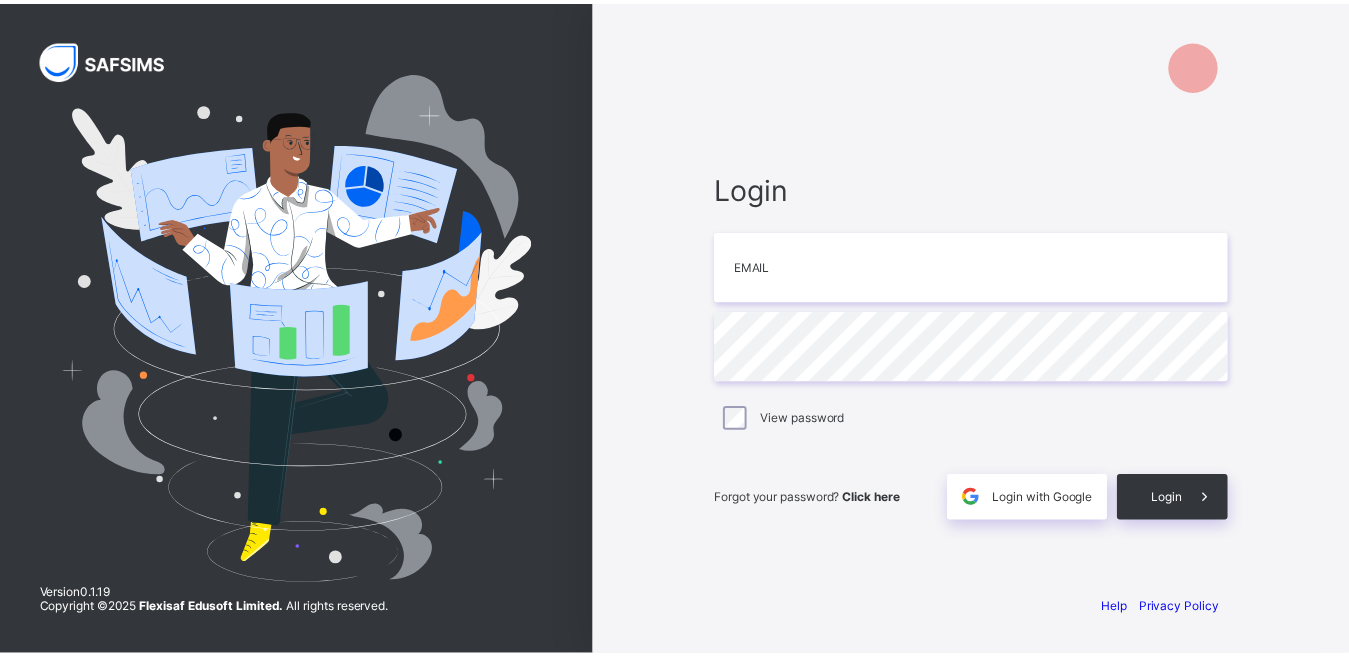 scroll, scrollTop: 0, scrollLeft: 0, axis: both 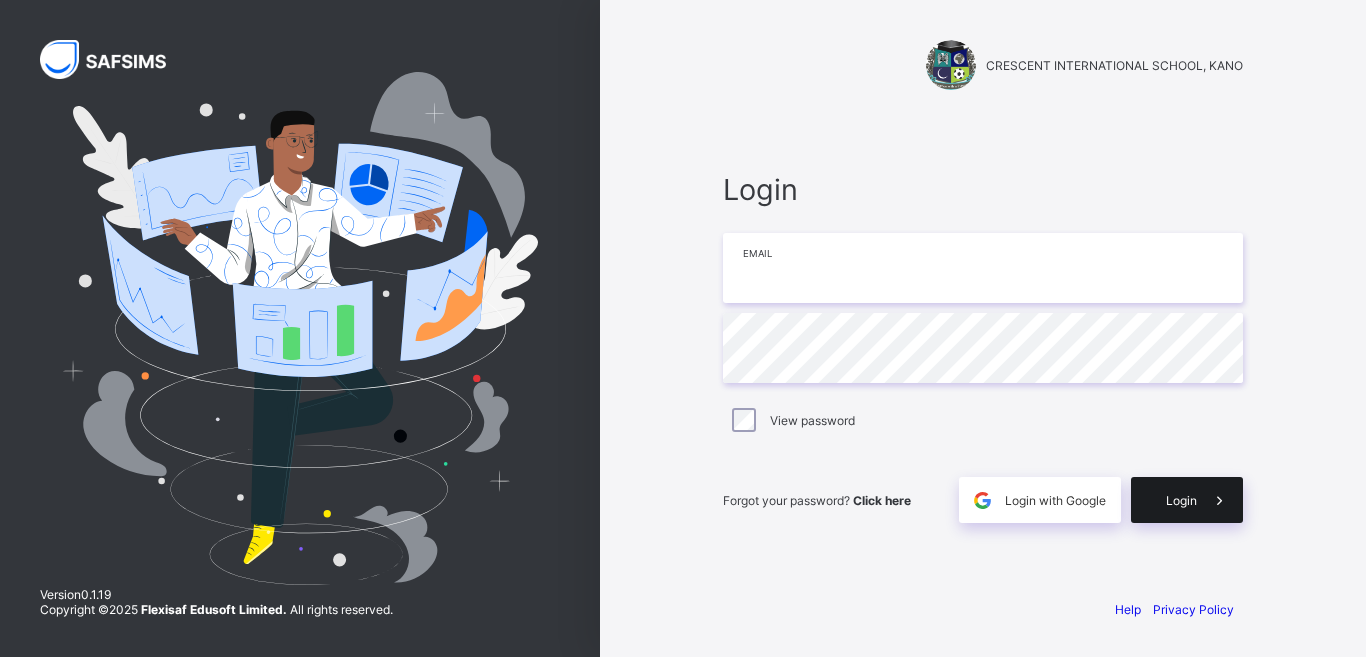 type on "**********" 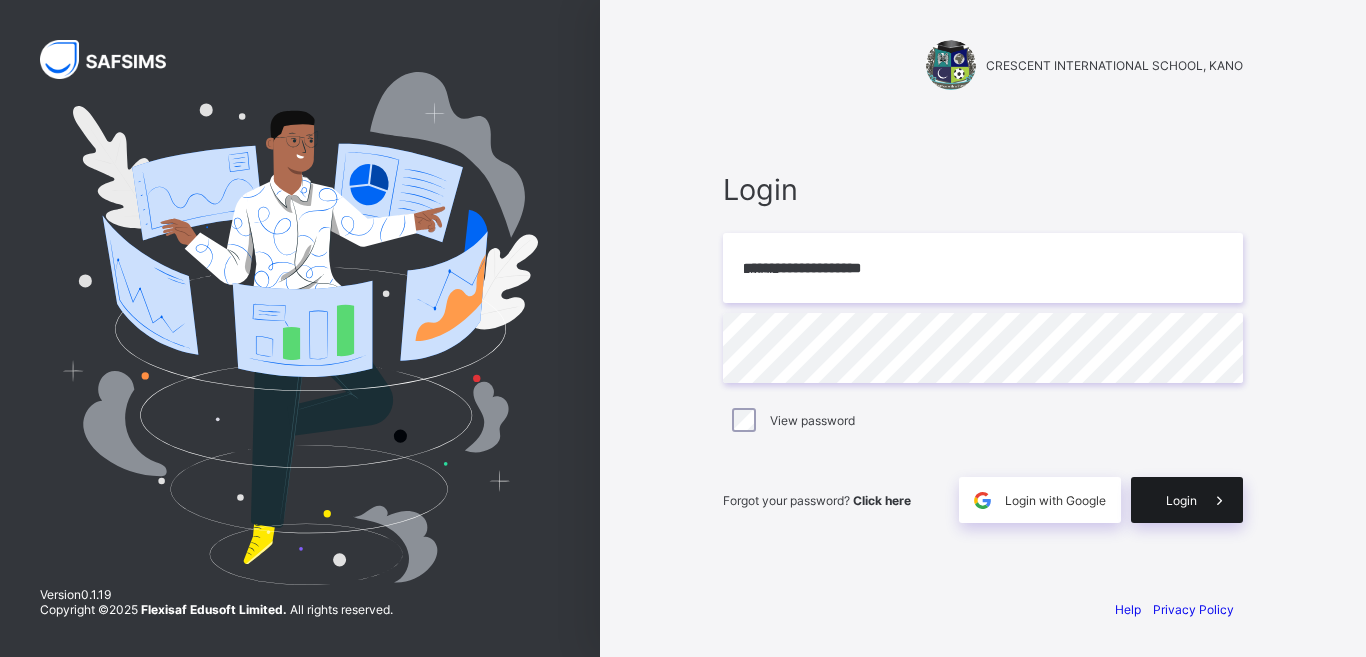 click at bounding box center [1220, 500] 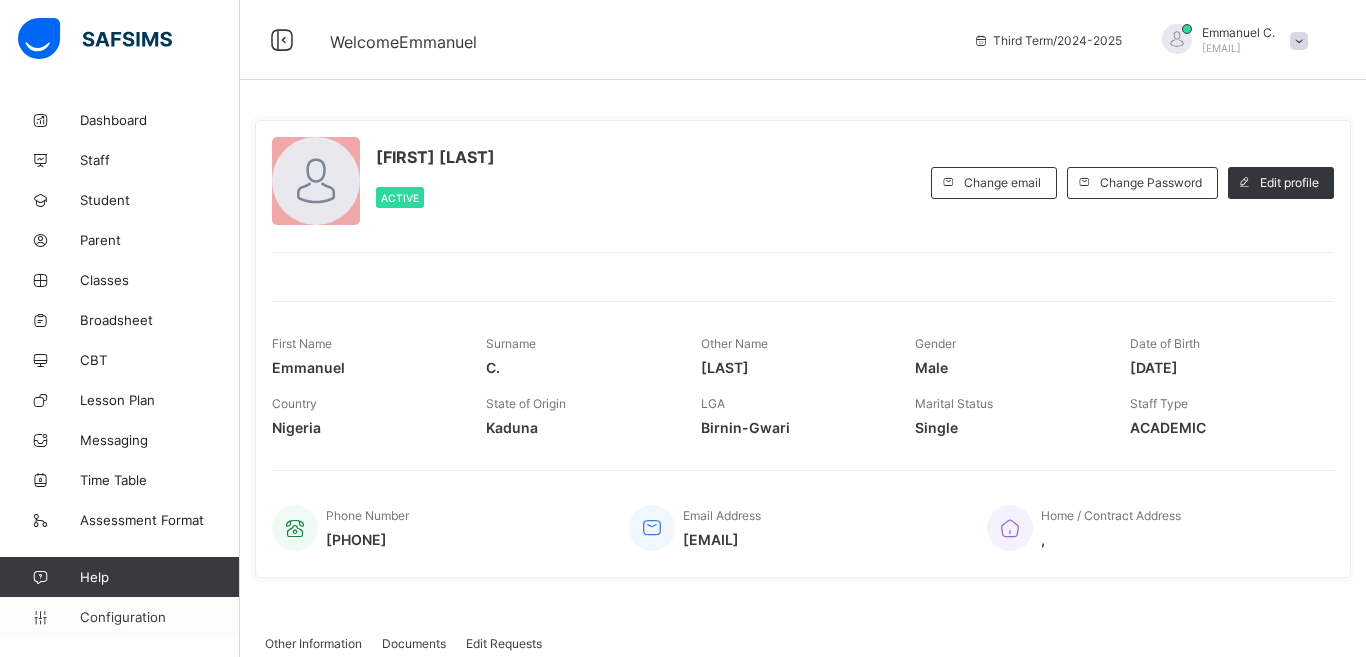 click on "Configuration" at bounding box center (159, 617) 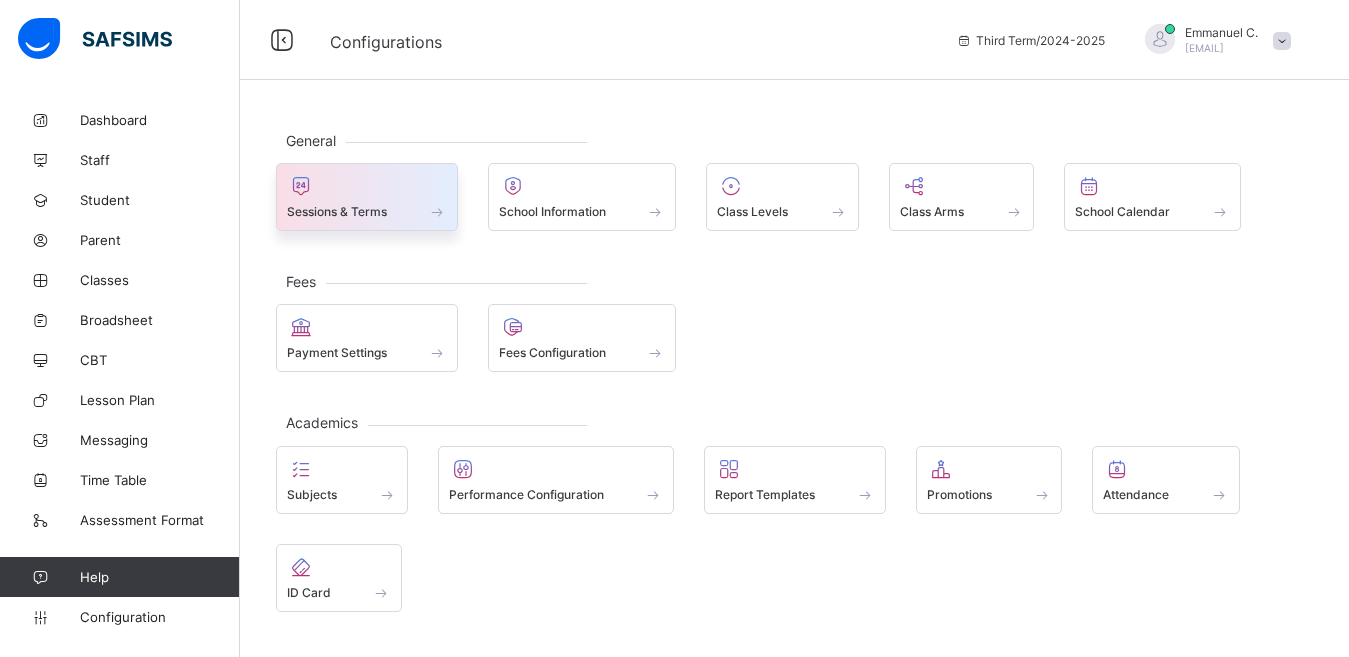 click on "Sessions & Terms" at bounding box center (367, 197) 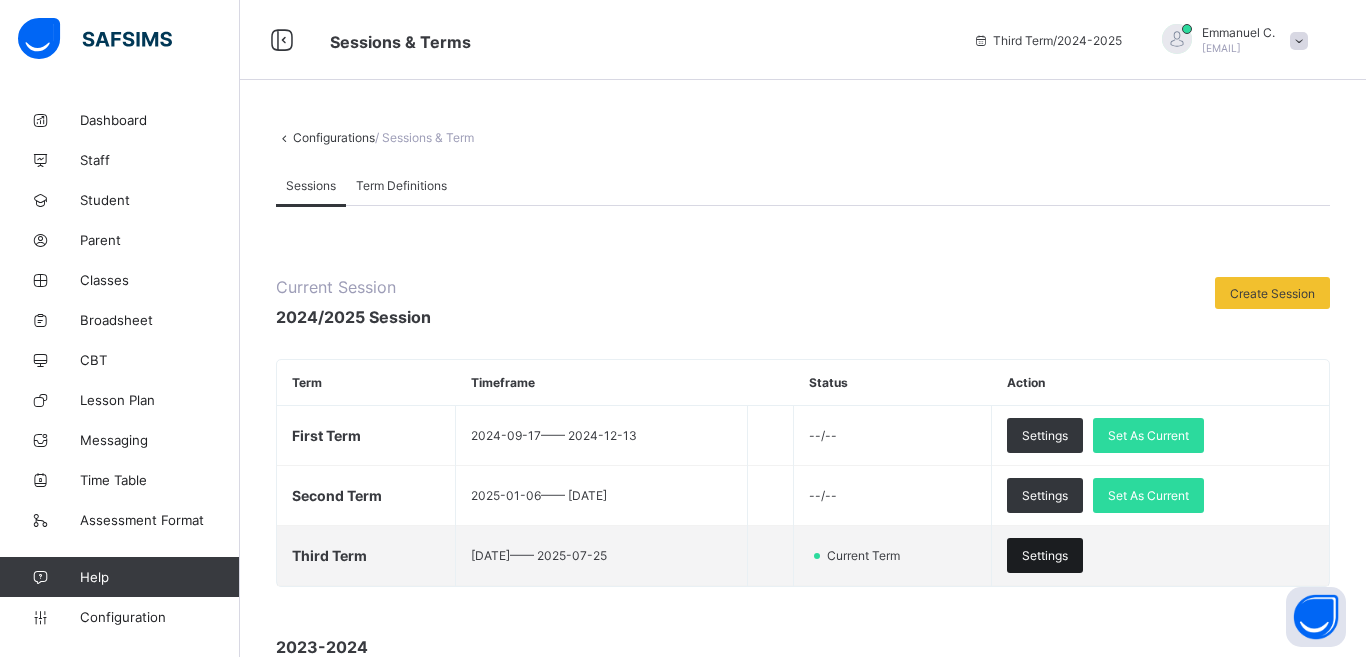 click on "Settings" at bounding box center [1045, 555] 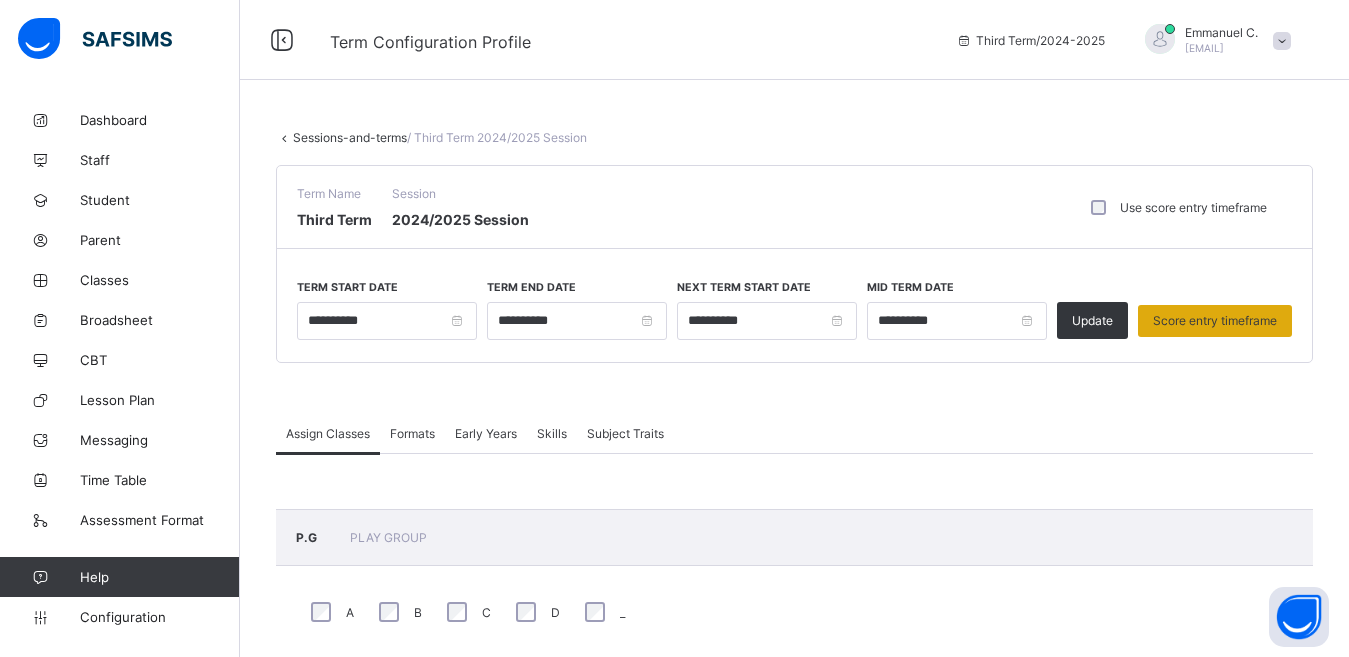 click on "Score entry timeframe" at bounding box center [1215, 320] 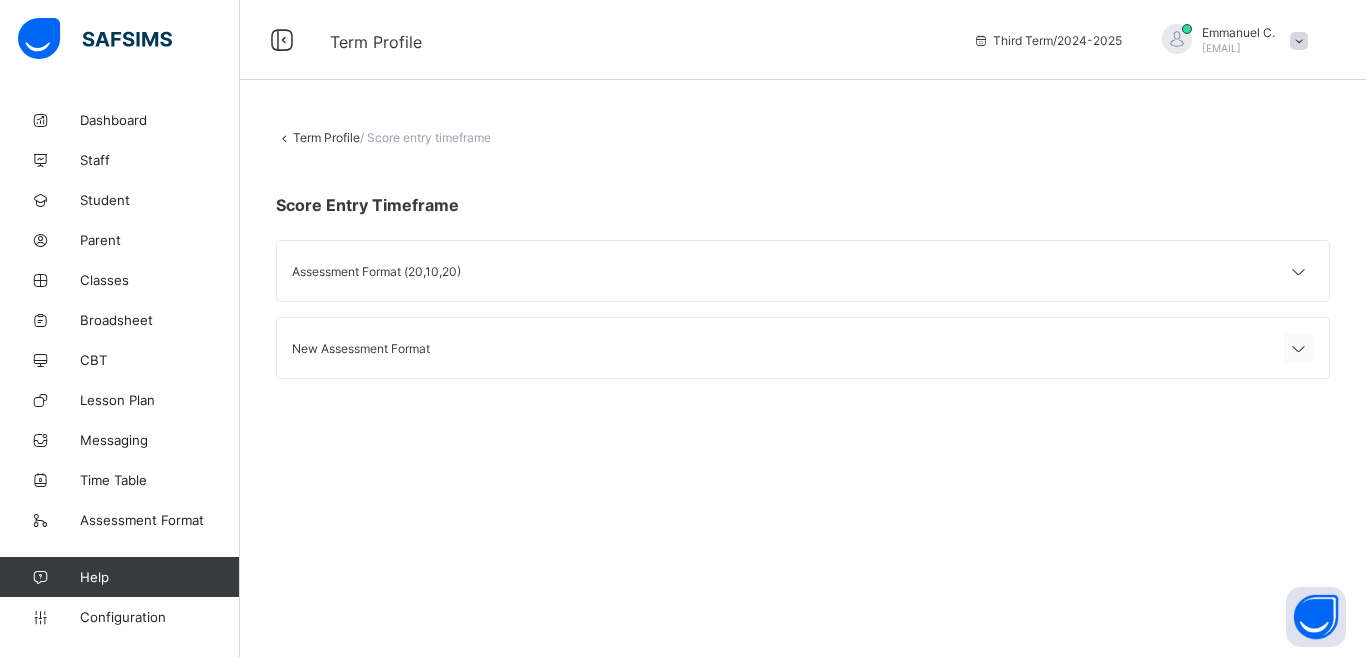 click at bounding box center [1299, 349] 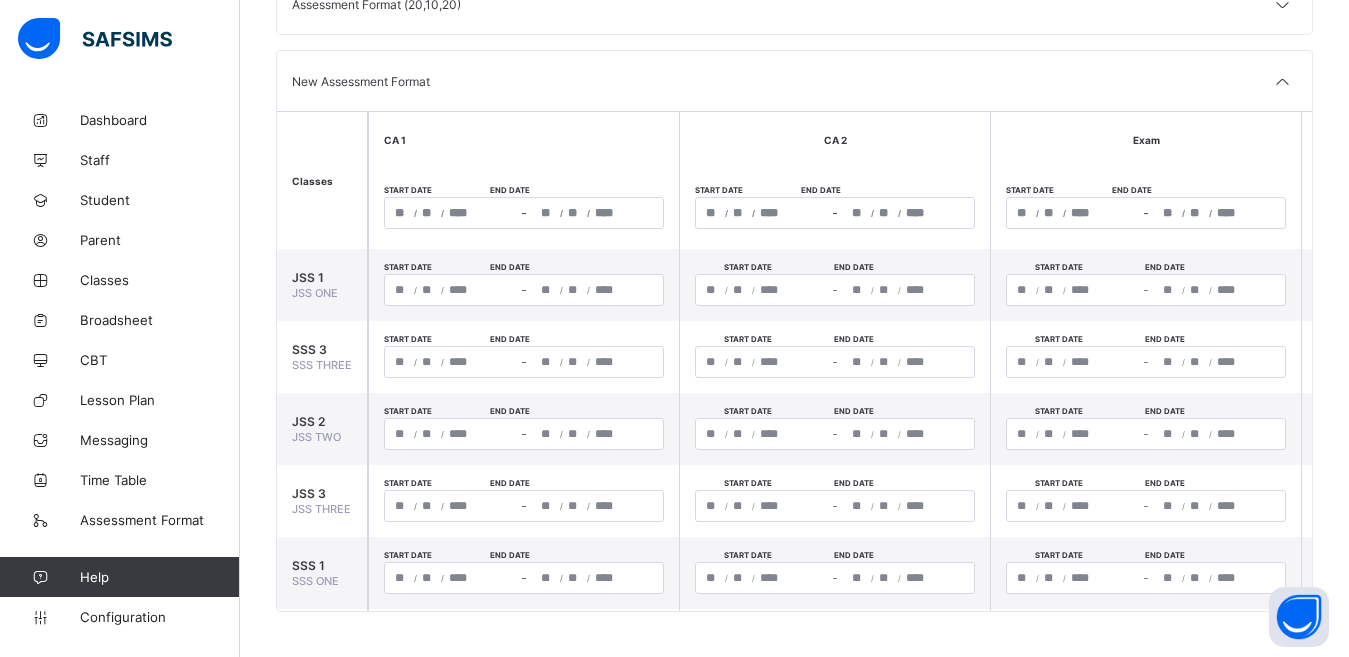 scroll, scrollTop: 0, scrollLeft: 0, axis: both 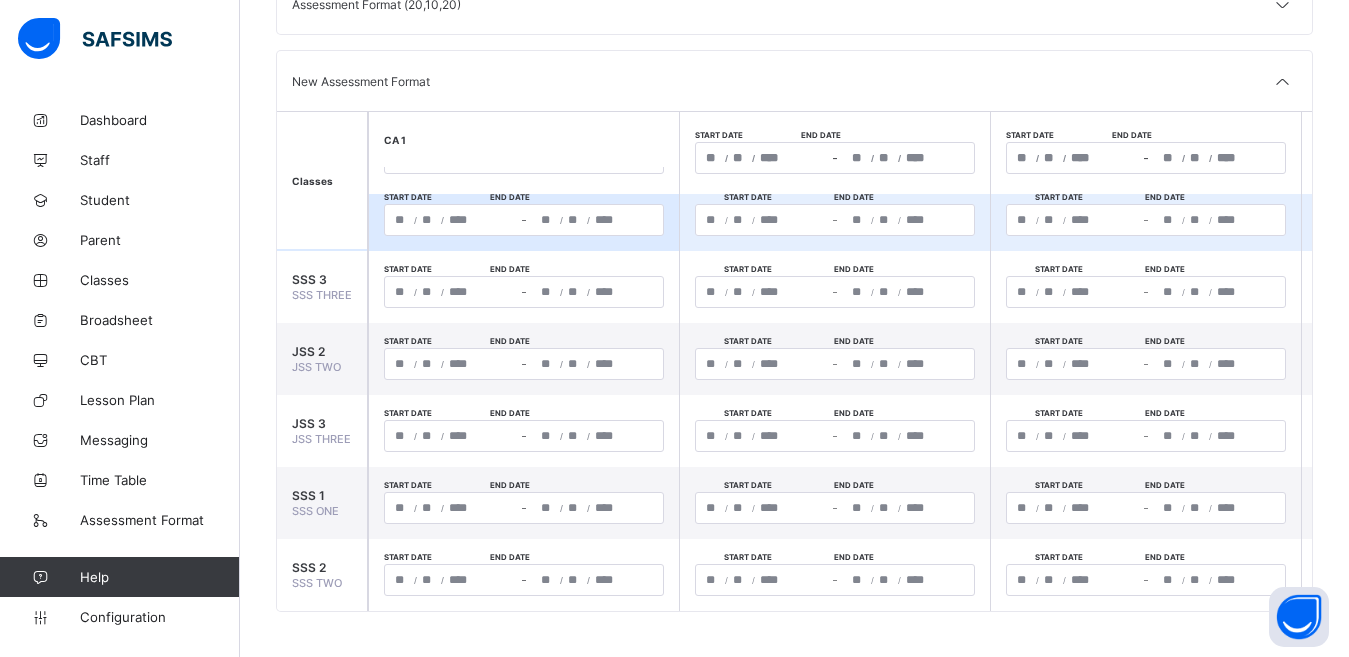 click on "**********" at bounding box center [524, 220] 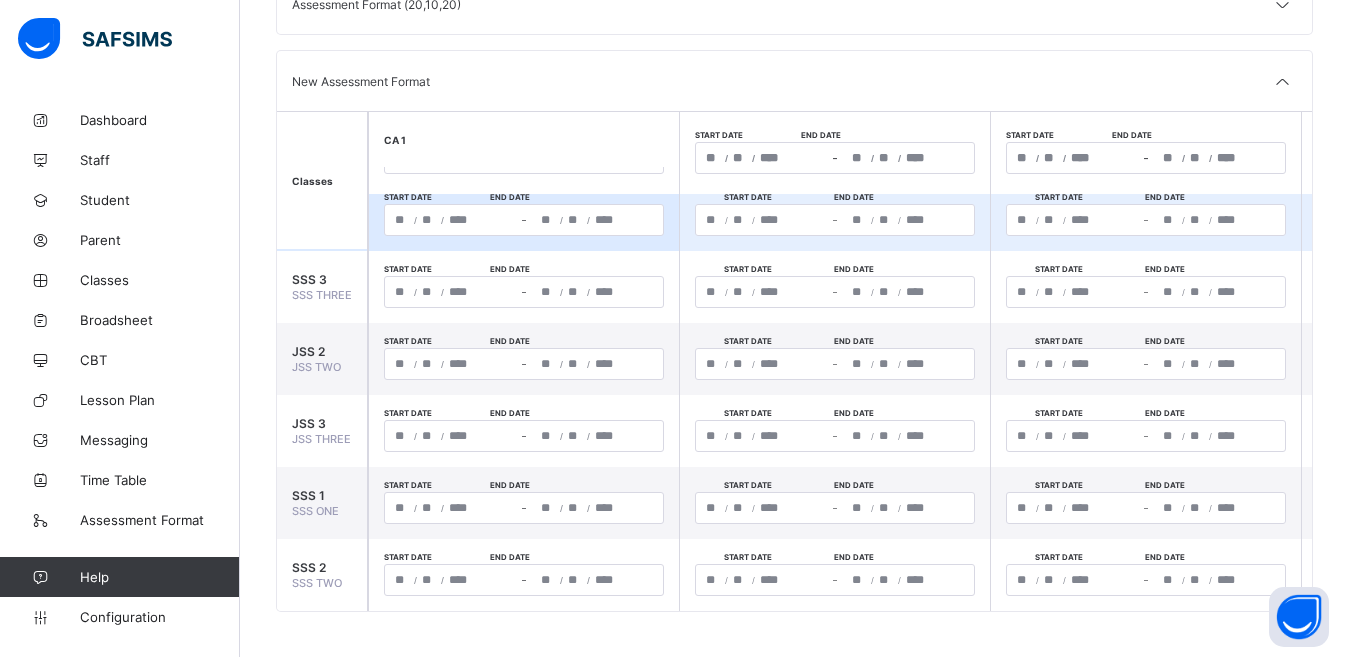 click on "**********" at bounding box center (524, 220) 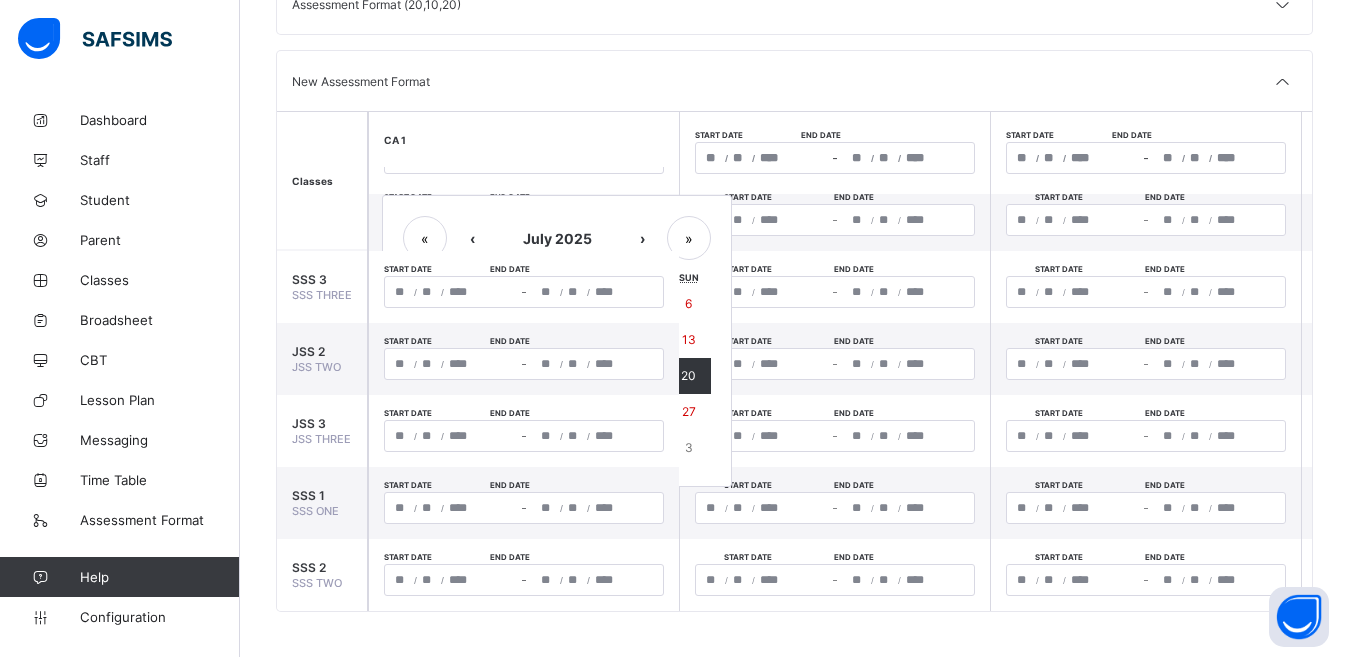 click on "Start date  End date  / / – / /" at bounding box center [523, 153] 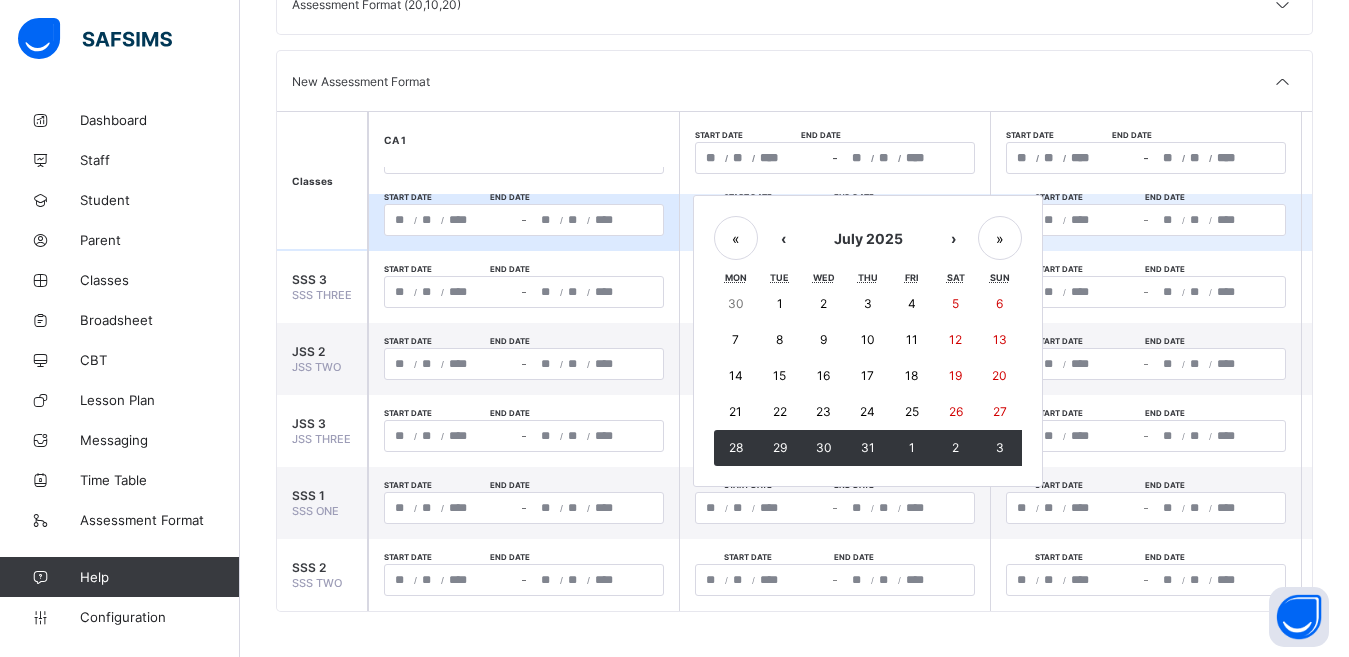 click on "**********" at bounding box center (835, 220) 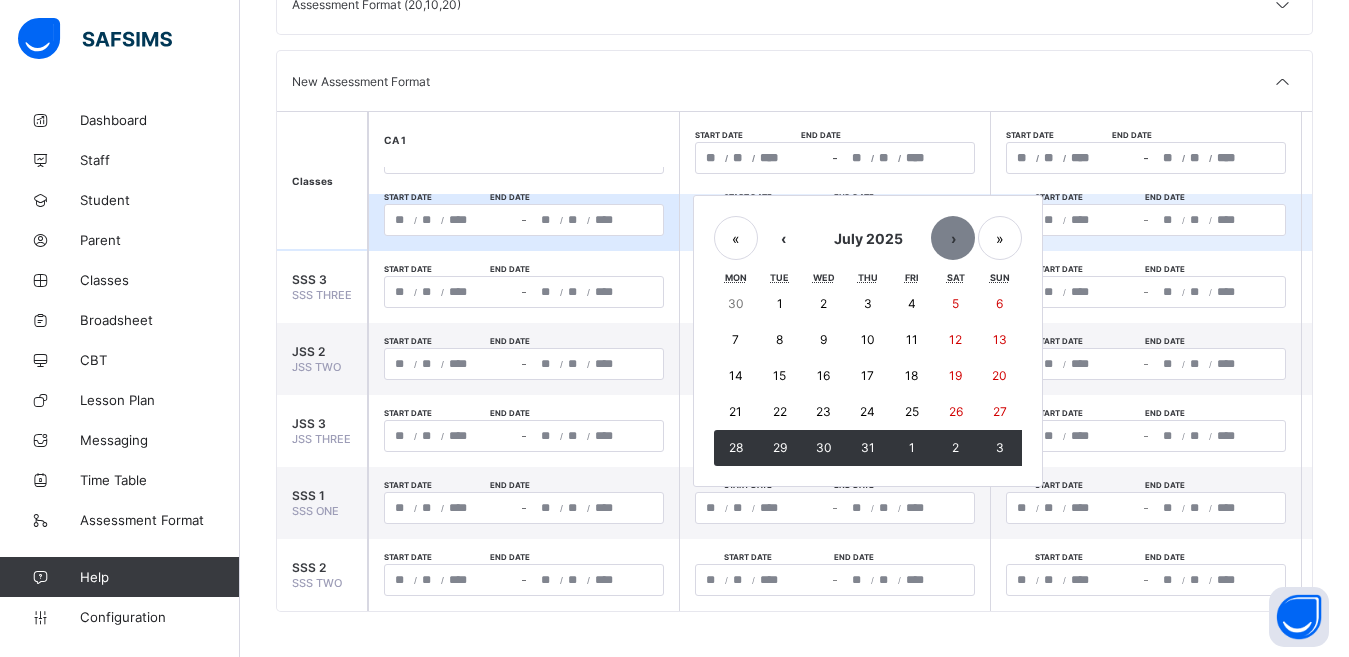 click on "›" at bounding box center [953, 238] 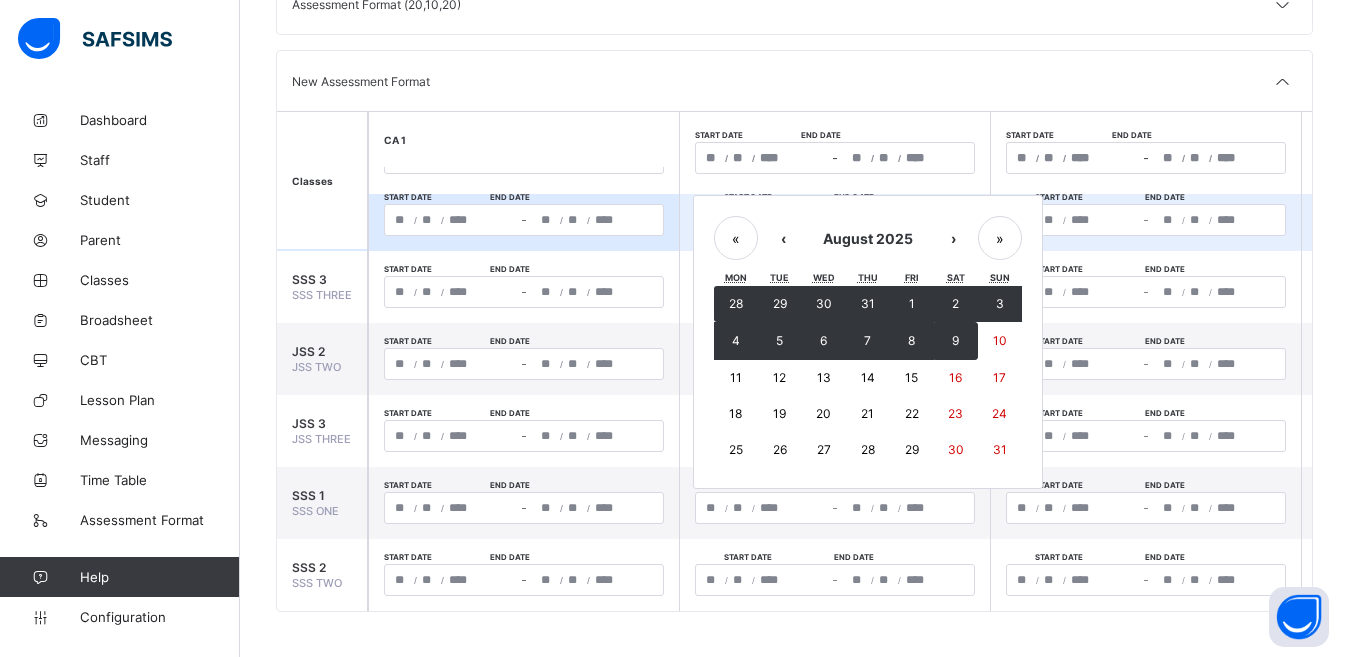 click on "9" at bounding box center (956, 341) 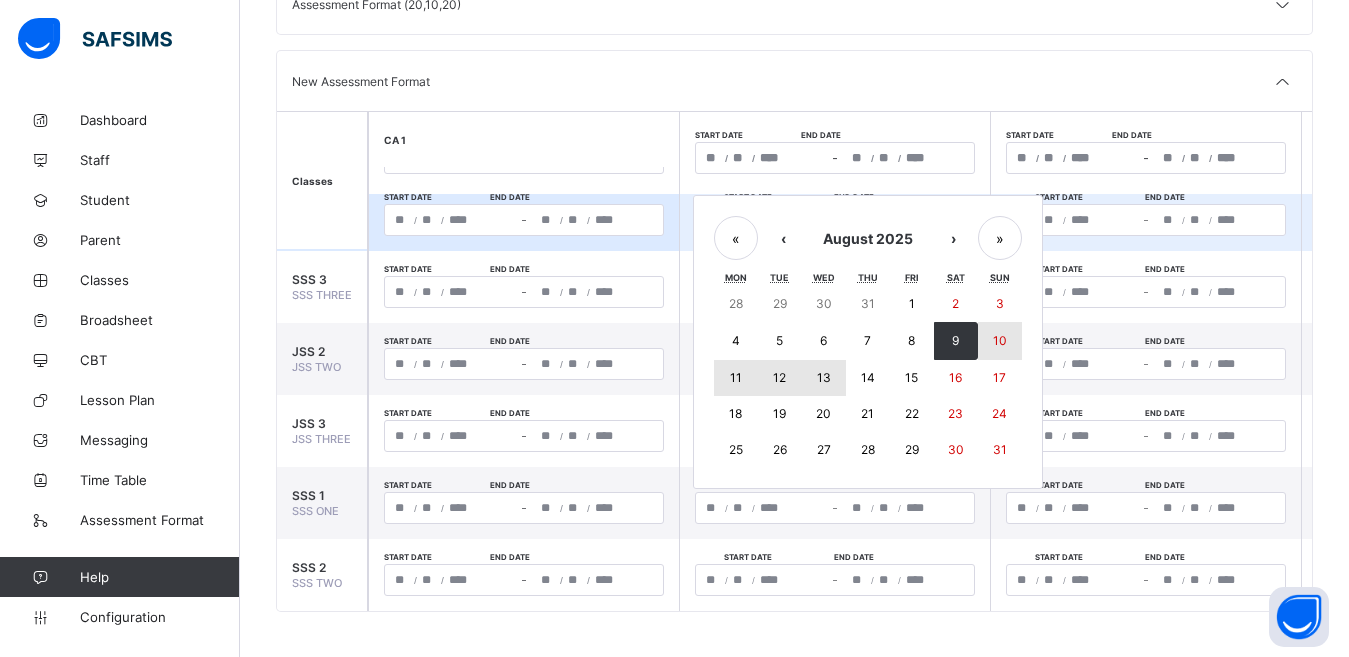 drag, startPoint x: 964, startPoint y: 347, endPoint x: 825, endPoint y: 375, distance: 141.7921 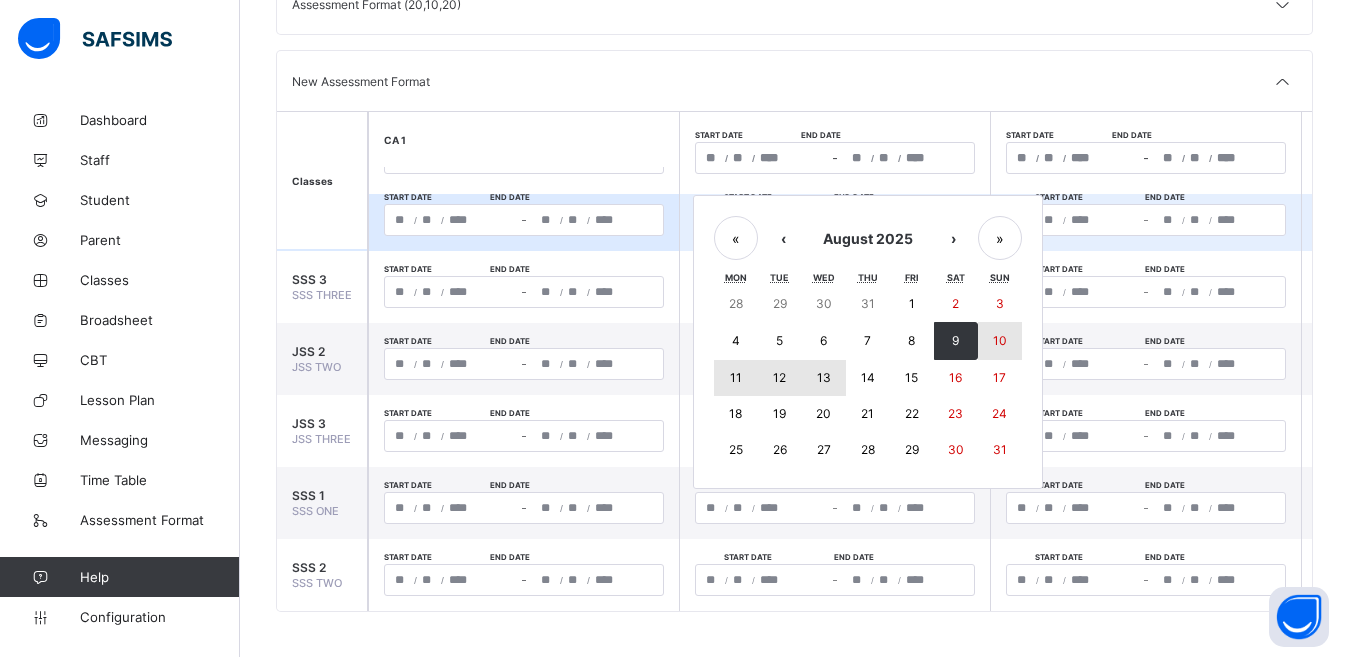 click on "28 29 30 31 1 2 3 4 5 6 7 8 9 10 11 12 13 14 15 16 17 18 19 20 21 22 23 24 25 26 27 28 29 30 31" at bounding box center [868, 377] 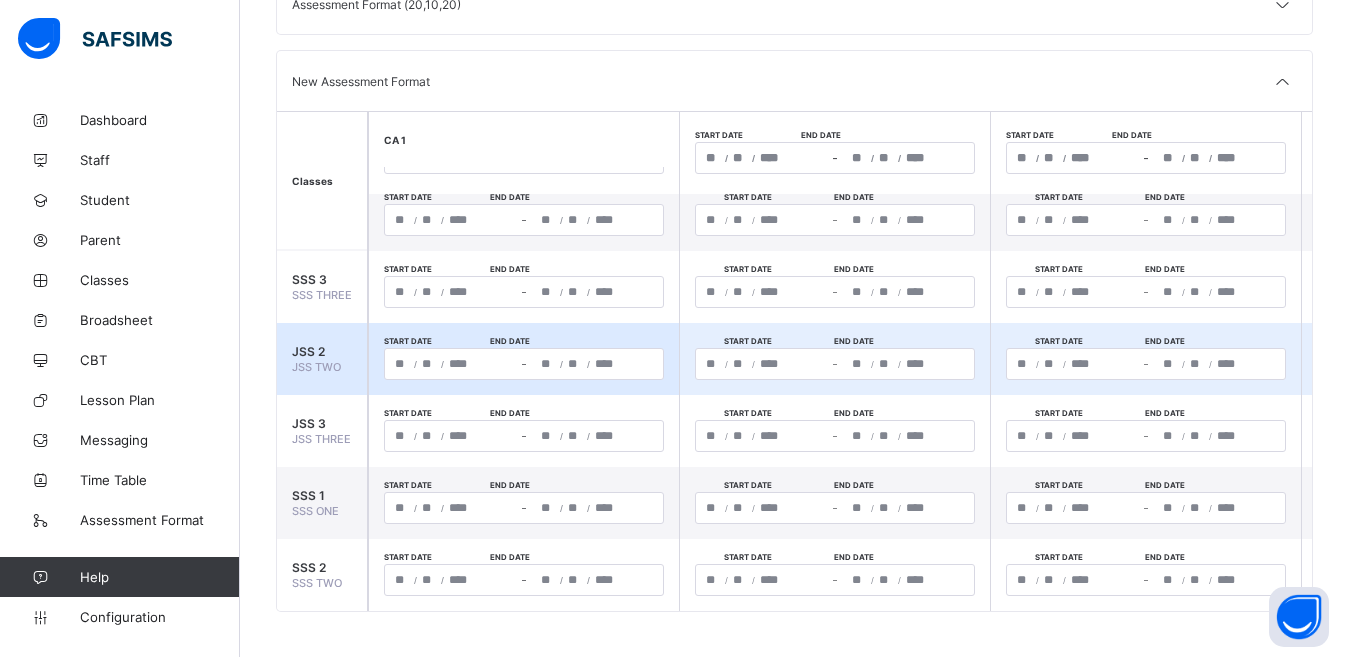 type on "**********" 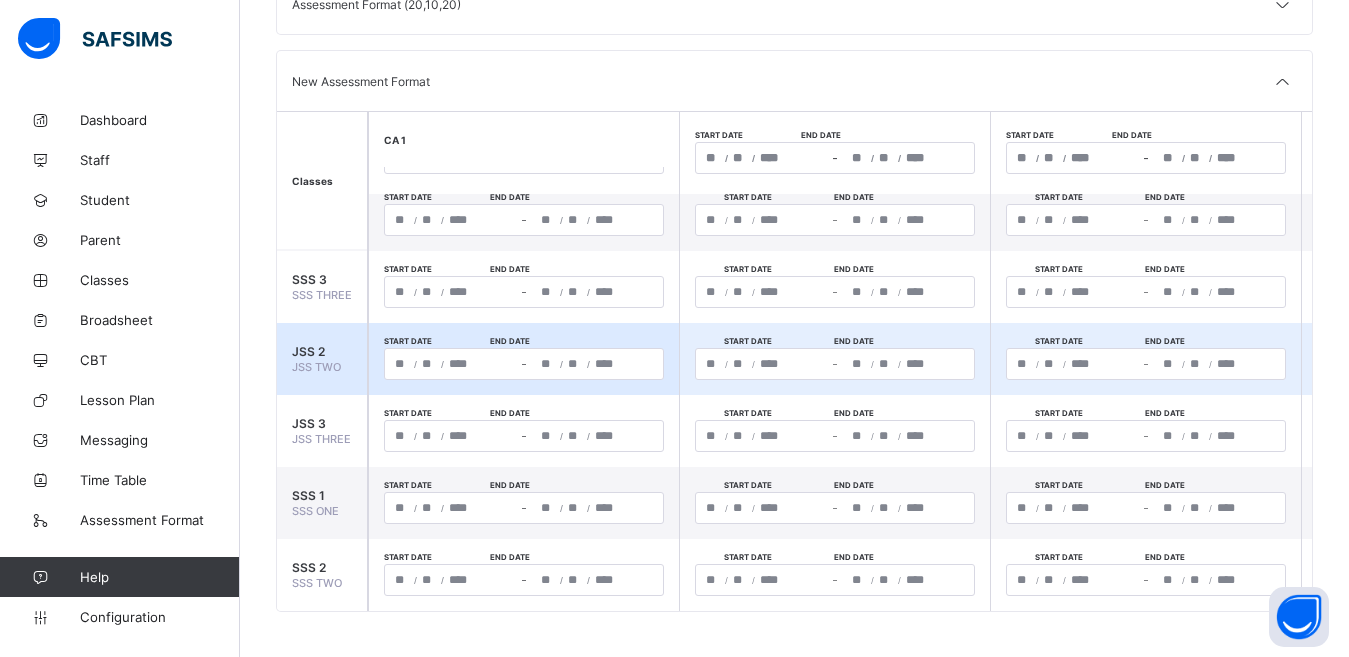 type on "*" 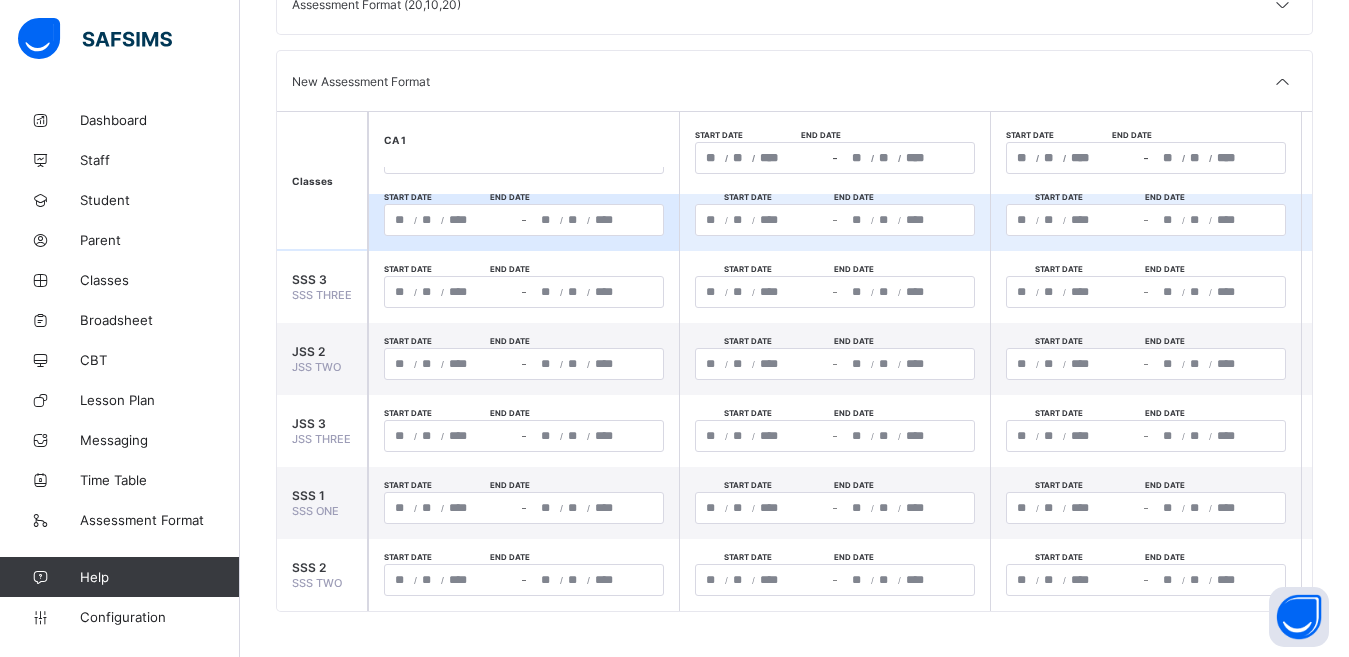 click on "**********" at bounding box center (1146, 220) 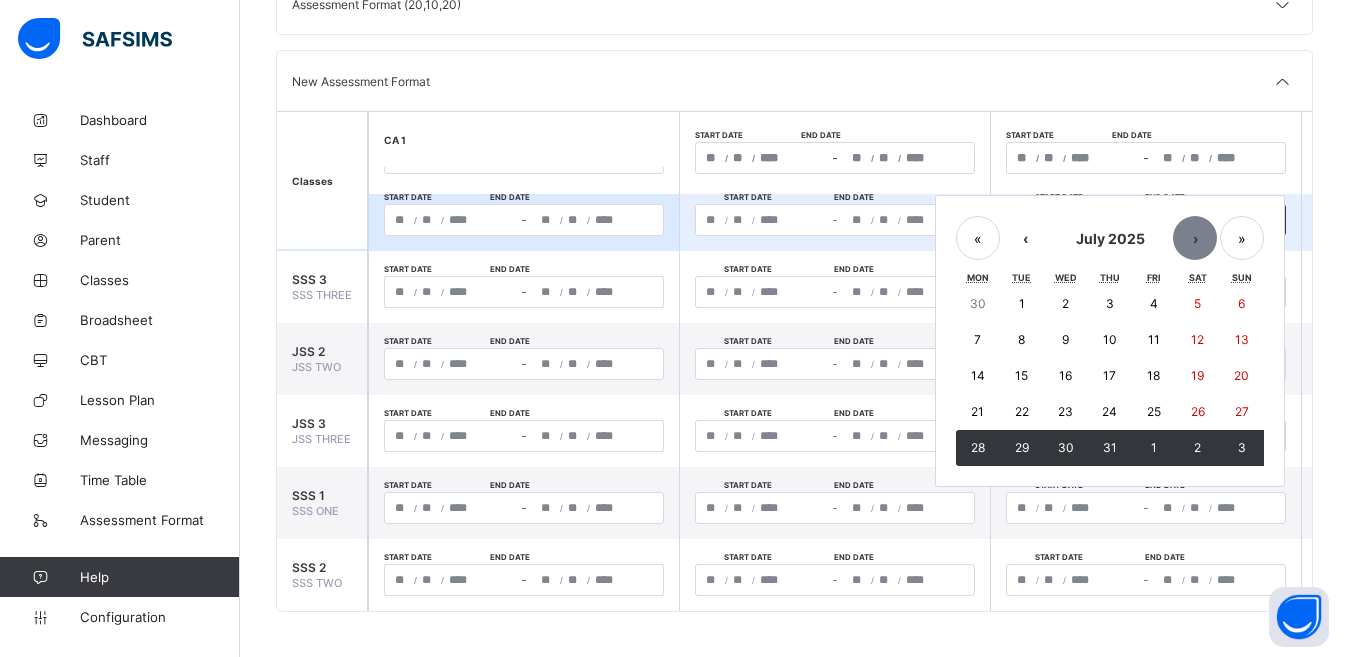 click on "›" at bounding box center (1195, 238) 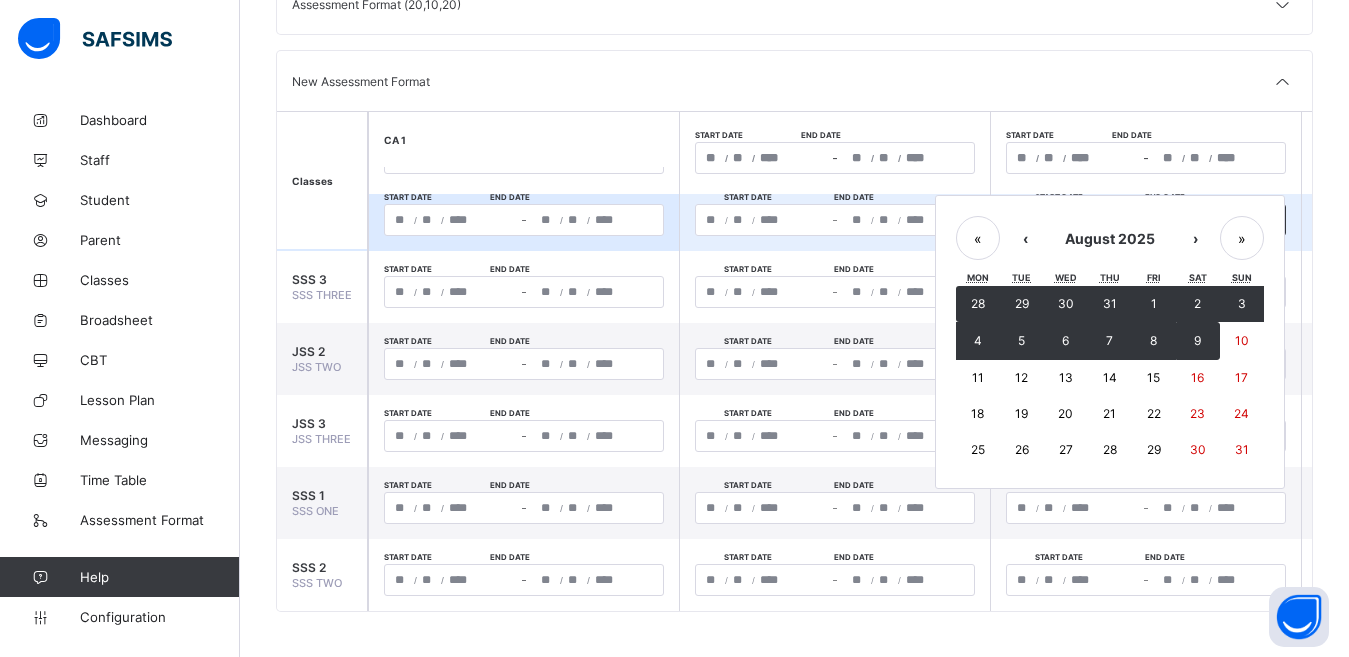 click on "9" at bounding box center (1198, 341) 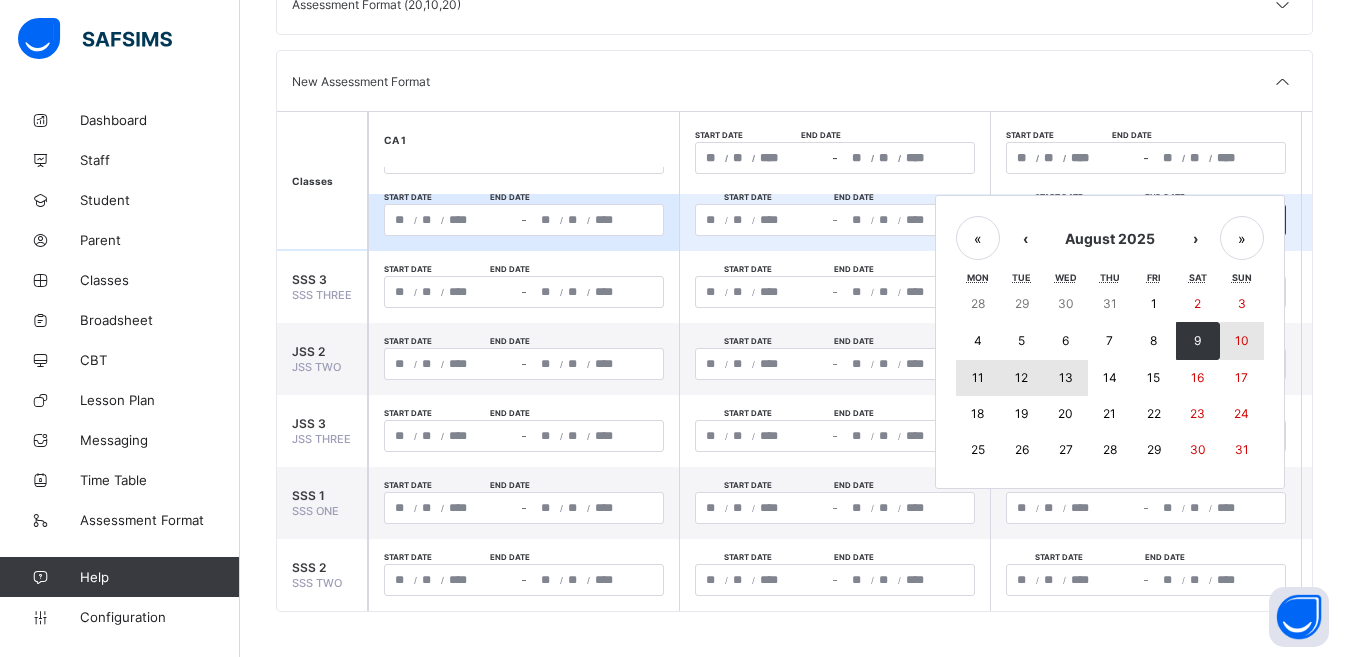 drag, startPoint x: 1197, startPoint y: 334, endPoint x: 1077, endPoint y: 380, distance: 128.51459 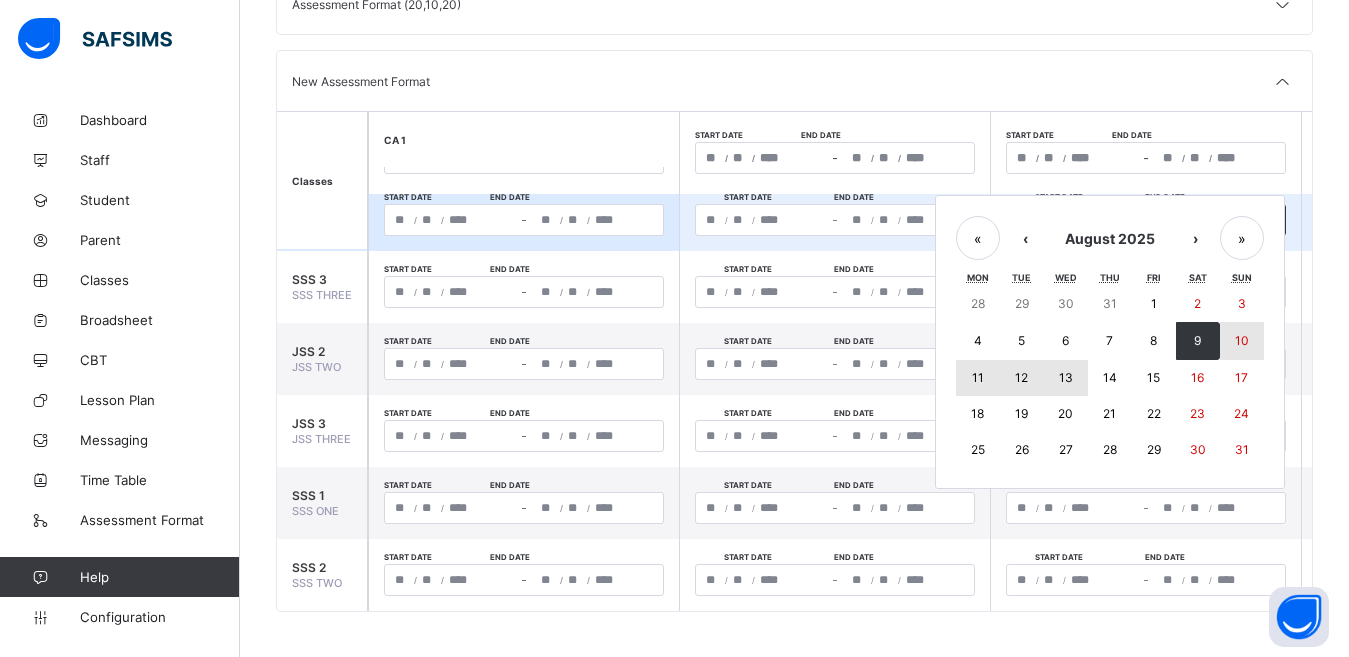 click on "28 29 30 31 1 2 3 4 5 6 7 8 9 10 11 12 13 14 15 16 17 18 19 20 21 22 23 24 25 26 27 28 29 30 31" at bounding box center (1110, 377) 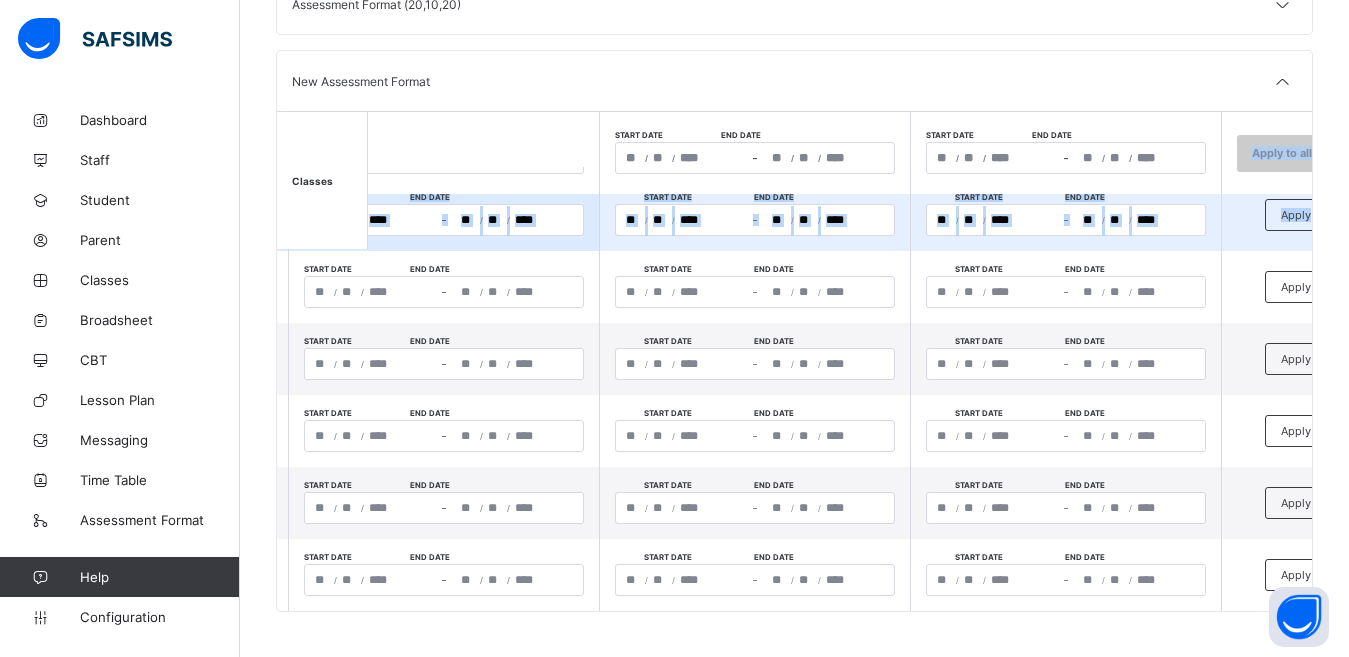 scroll, scrollTop: 78, scrollLeft: 101, axis: both 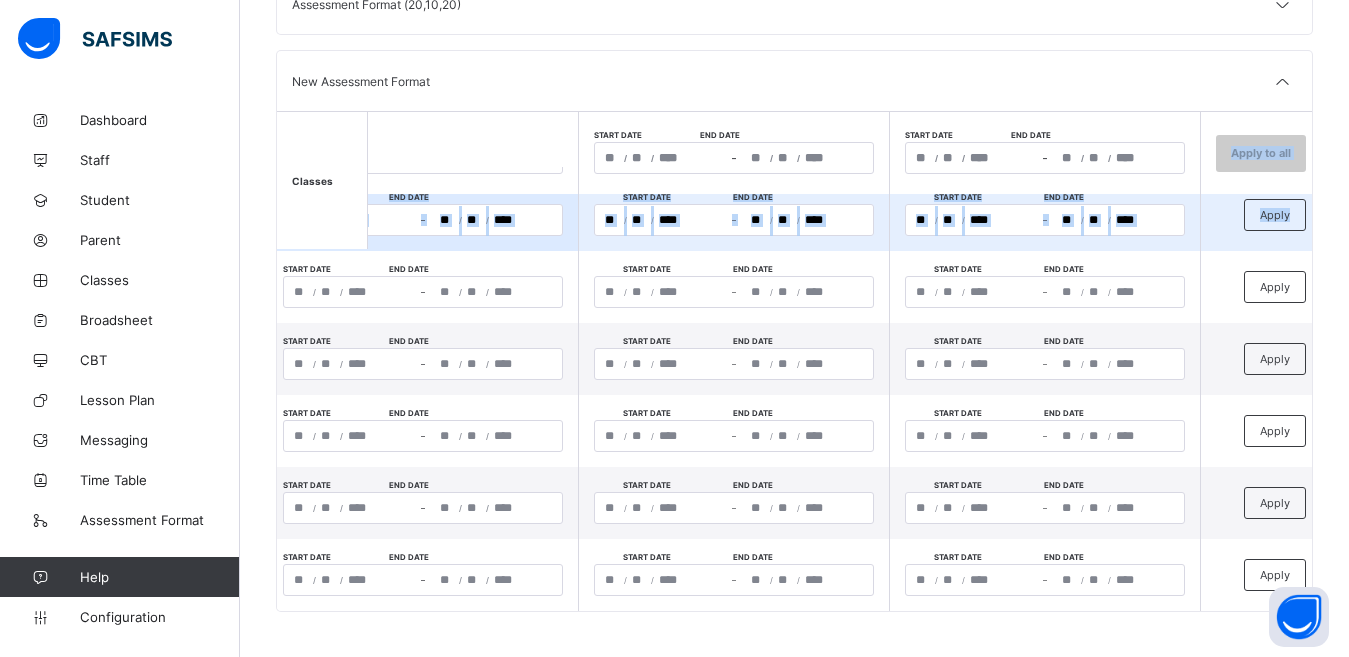 drag, startPoint x: 1320, startPoint y: 160, endPoint x: 1315, endPoint y: 240, distance: 80.1561 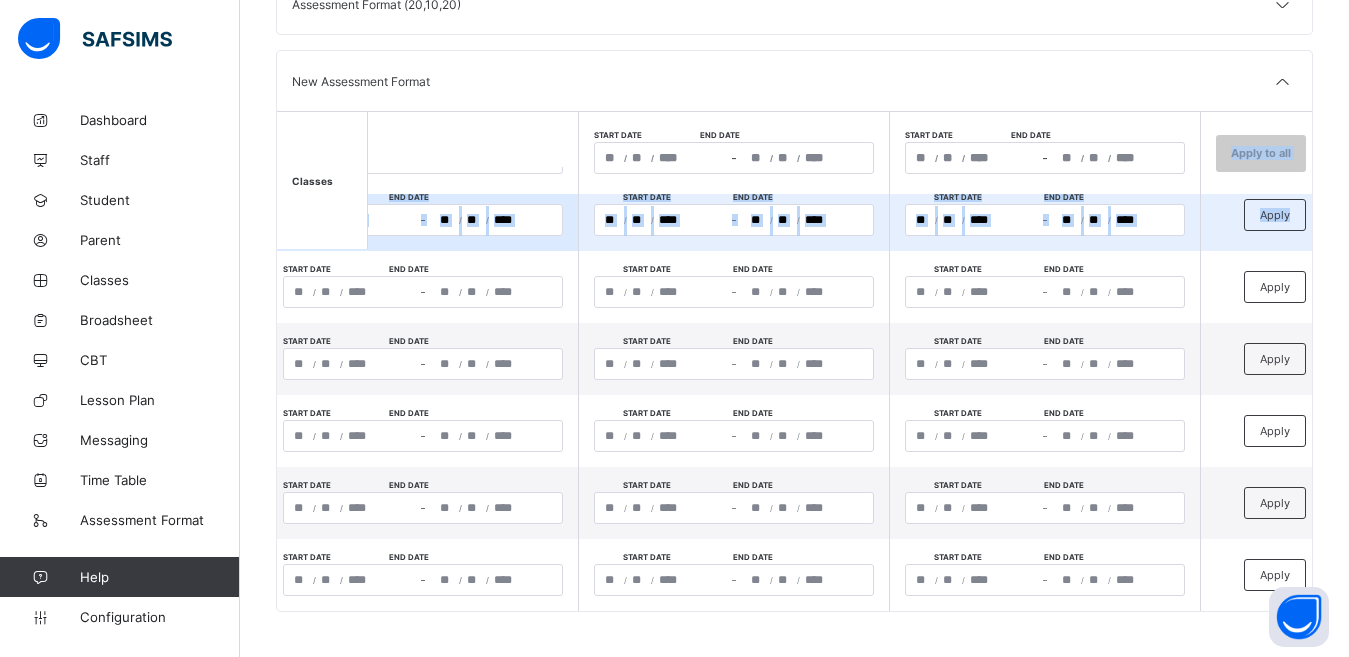 click on "**********" at bounding box center (748, 326) 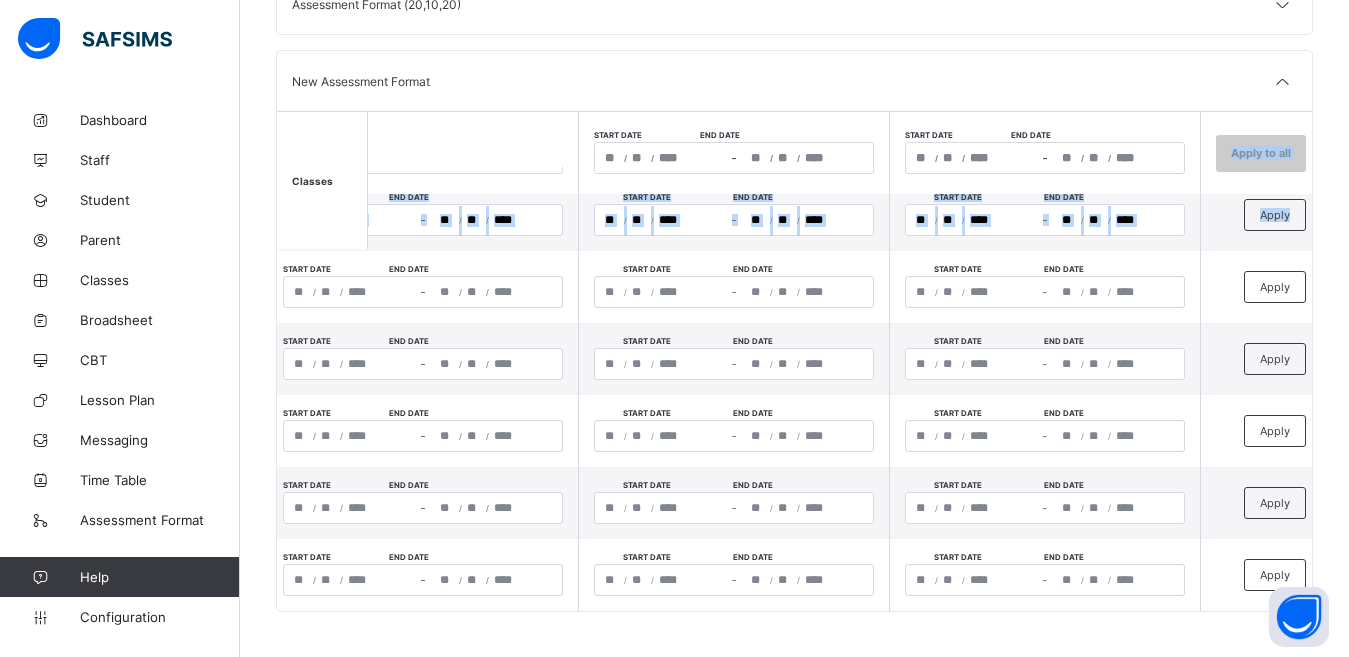 scroll, scrollTop: 0, scrollLeft: 0, axis: both 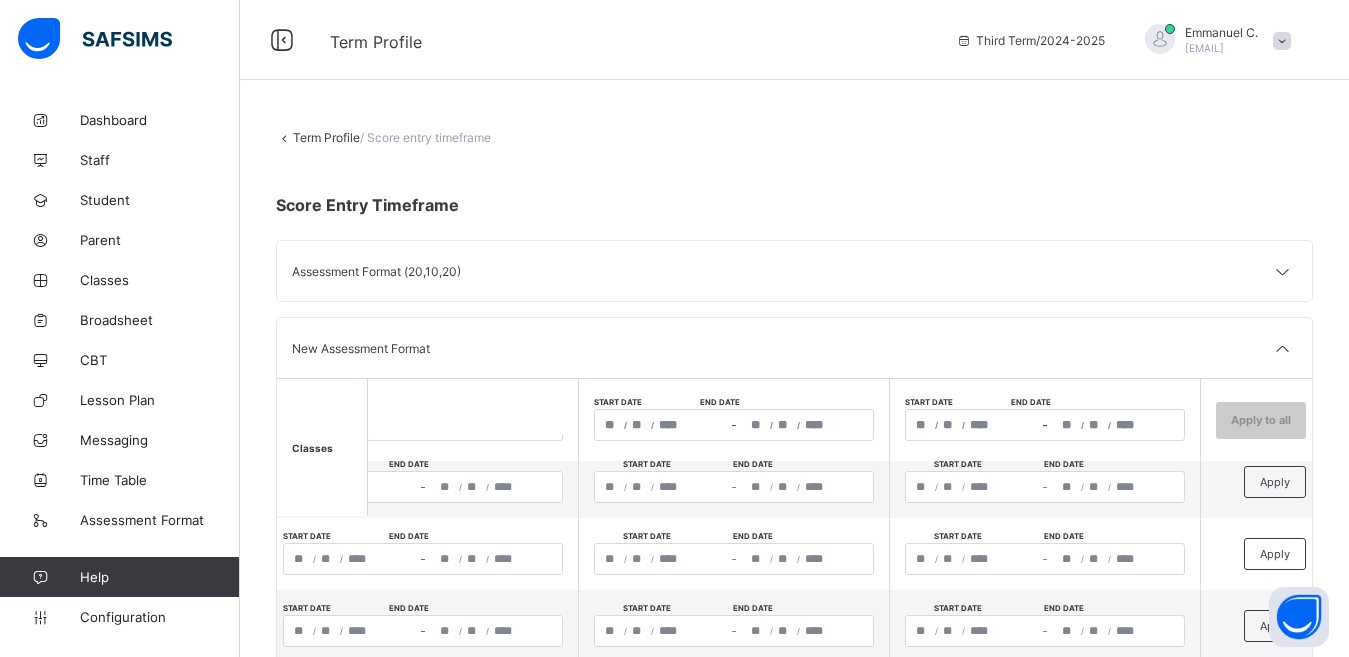 click on "New Assessment Format" at bounding box center [794, 348] 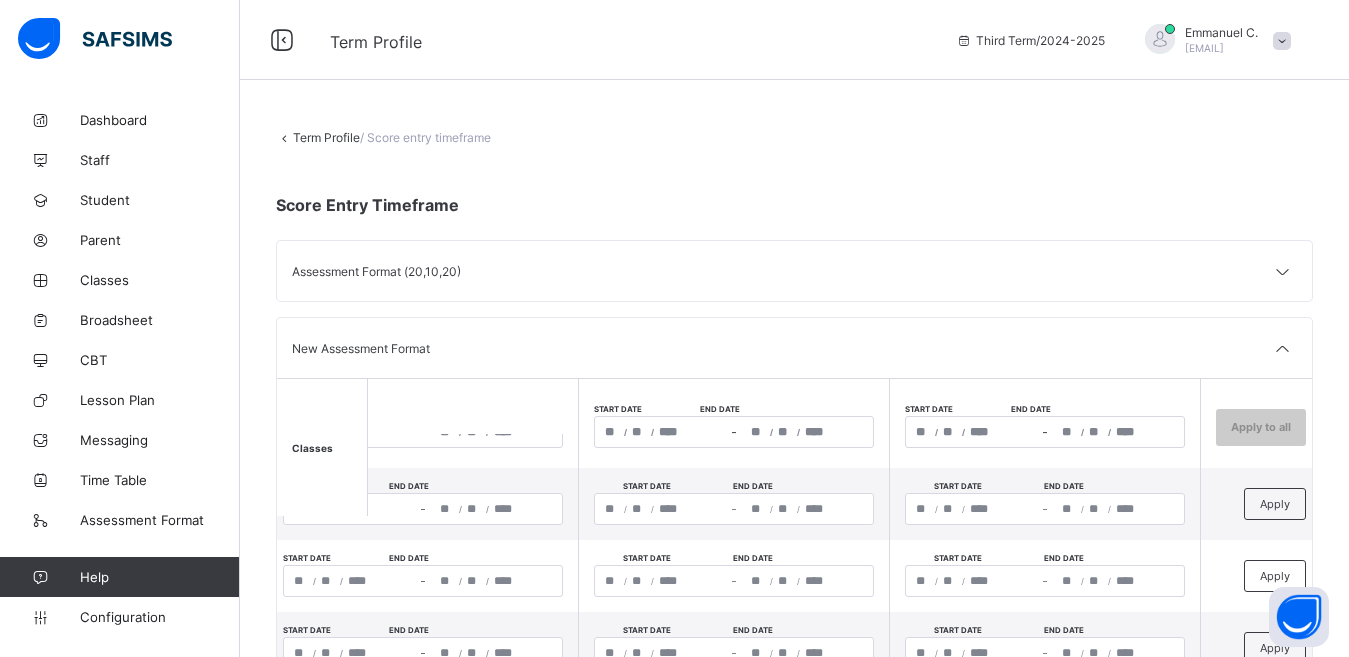 scroll, scrollTop: 78, scrollLeft: 101, axis: both 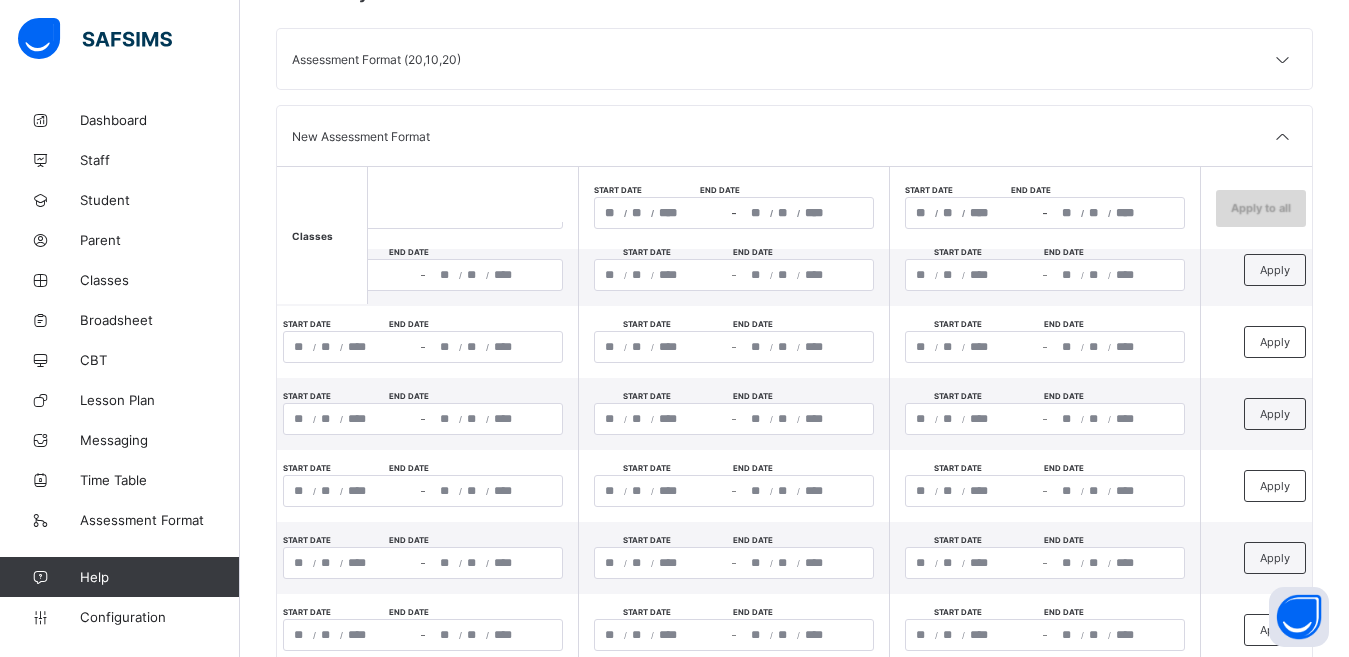 click on "Apply to all" at bounding box center (1261, 208) 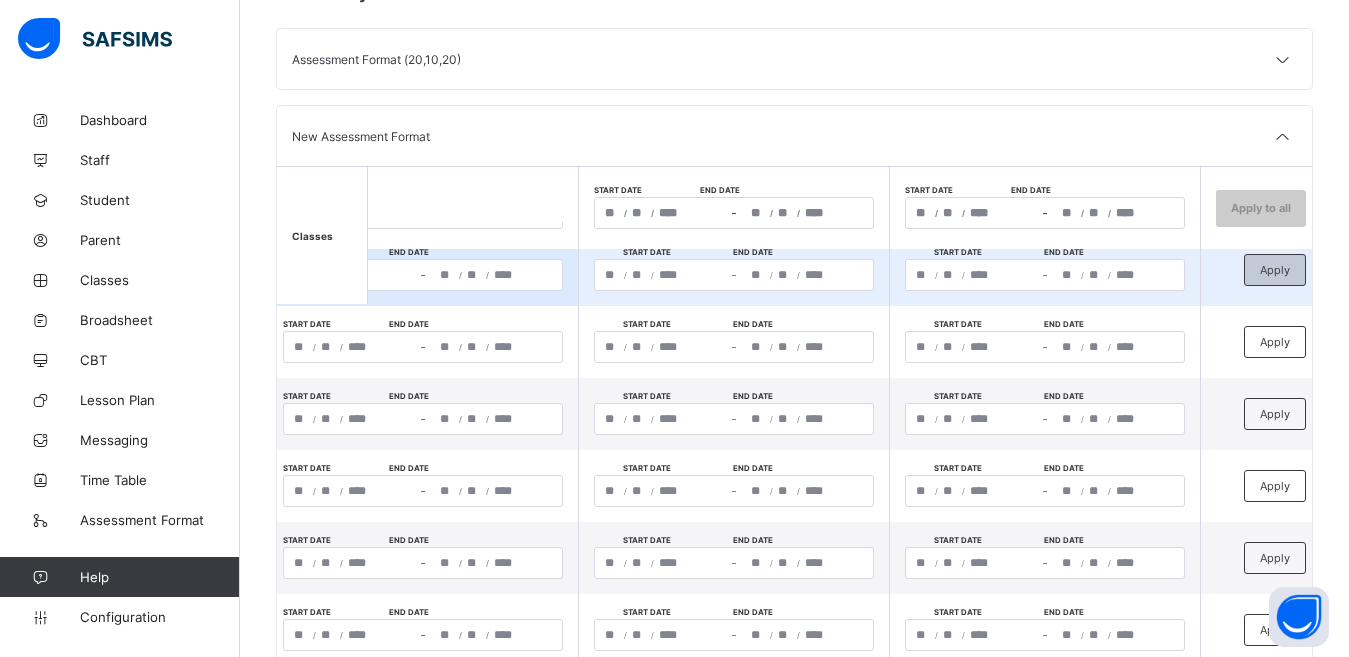 click on "Apply" at bounding box center (1275, 270) 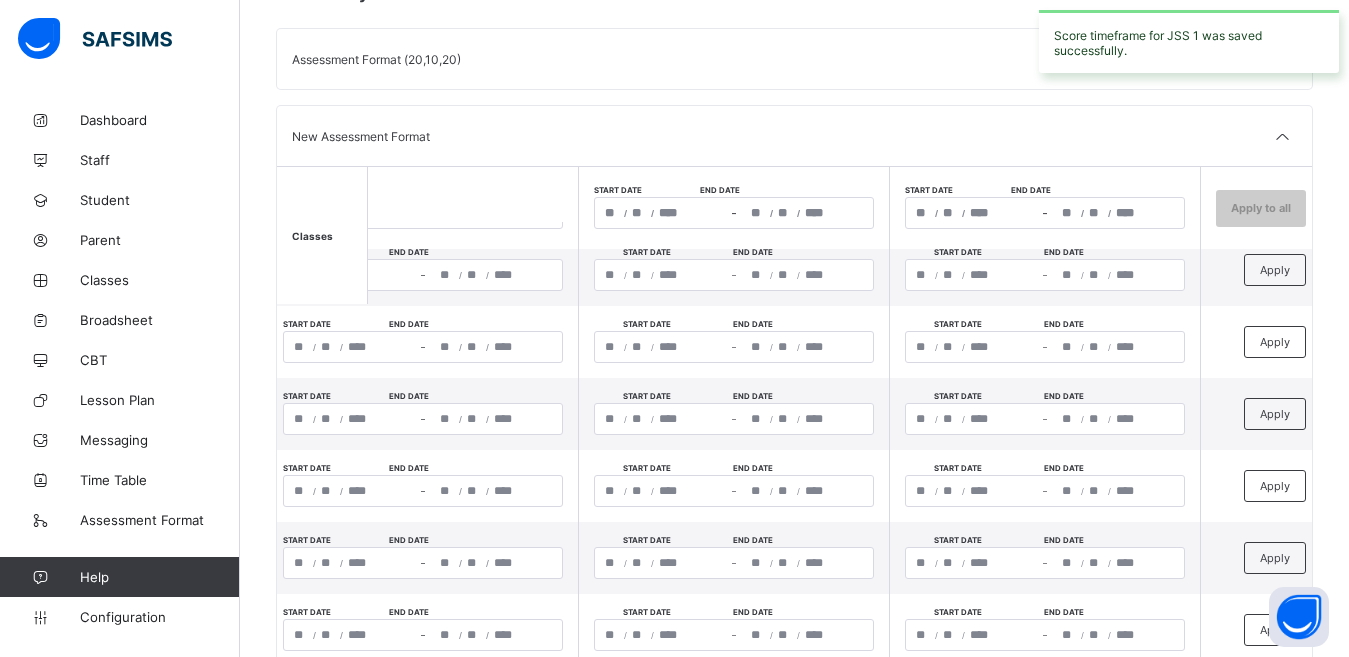 click on "/ / – / /" at bounding box center (734, 213) 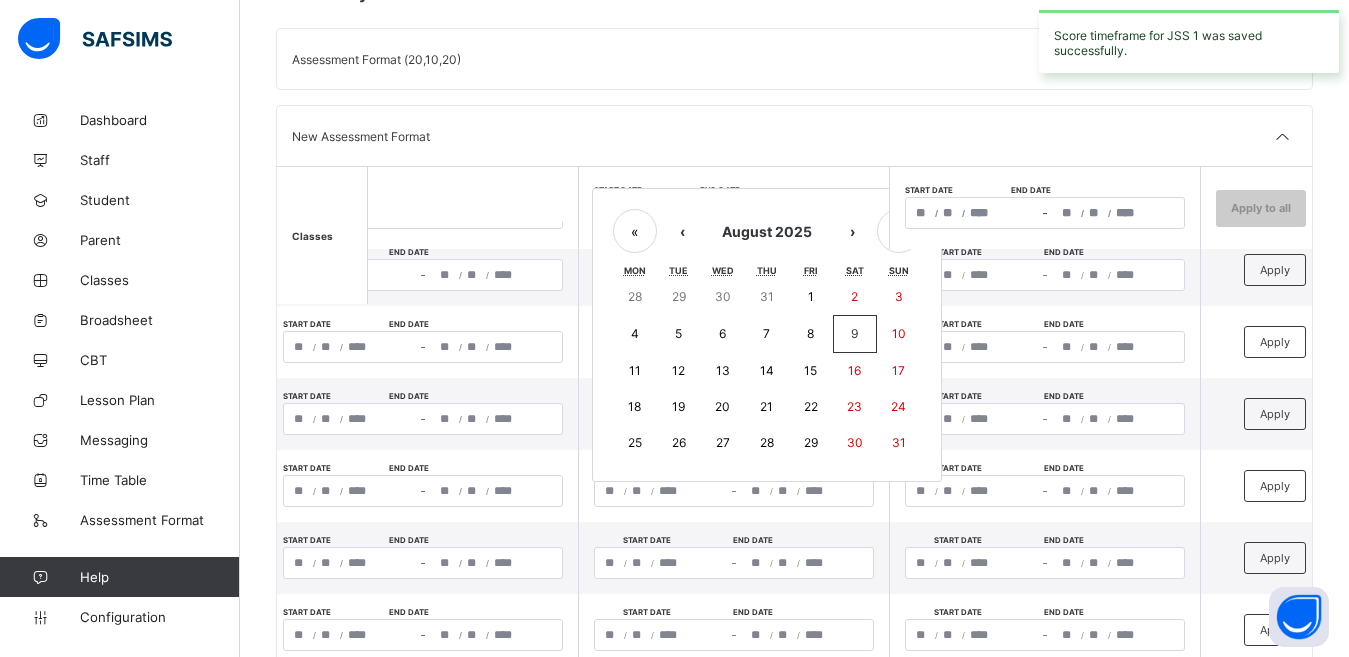 click on "9" at bounding box center (855, 334) 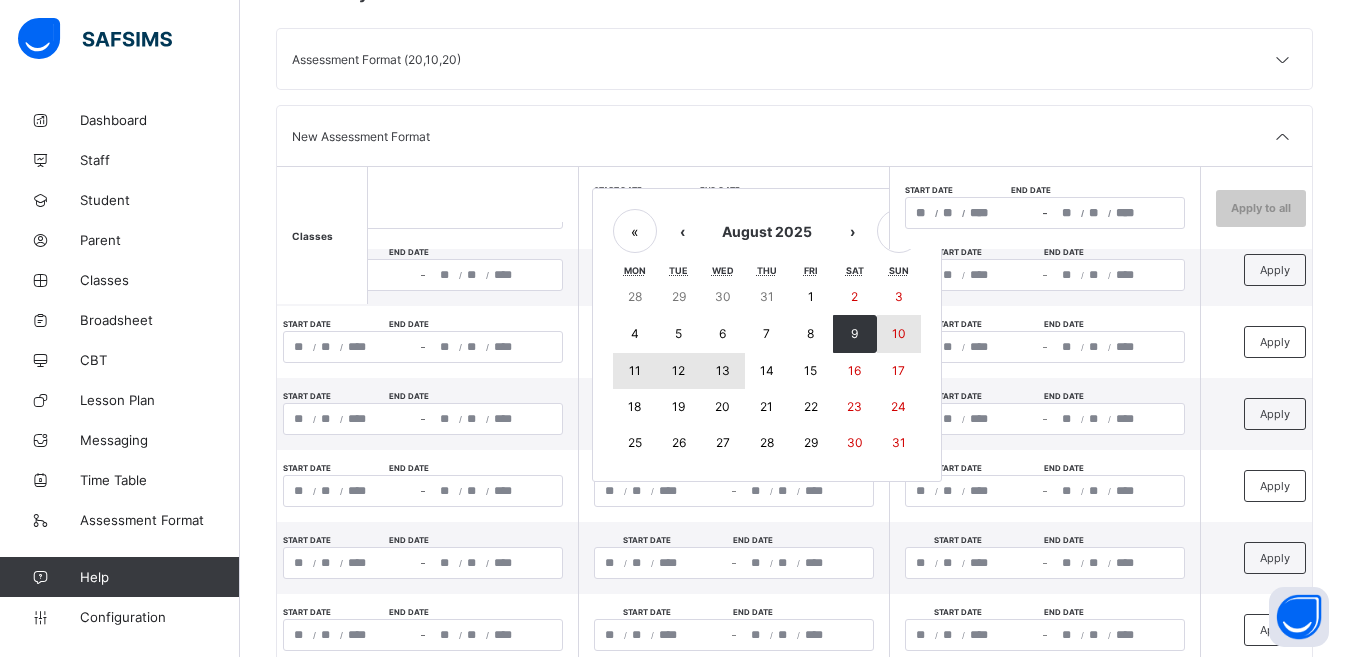drag, startPoint x: 867, startPoint y: 339, endPoint x: 727, endPoint y: 368, distance: 142.97203 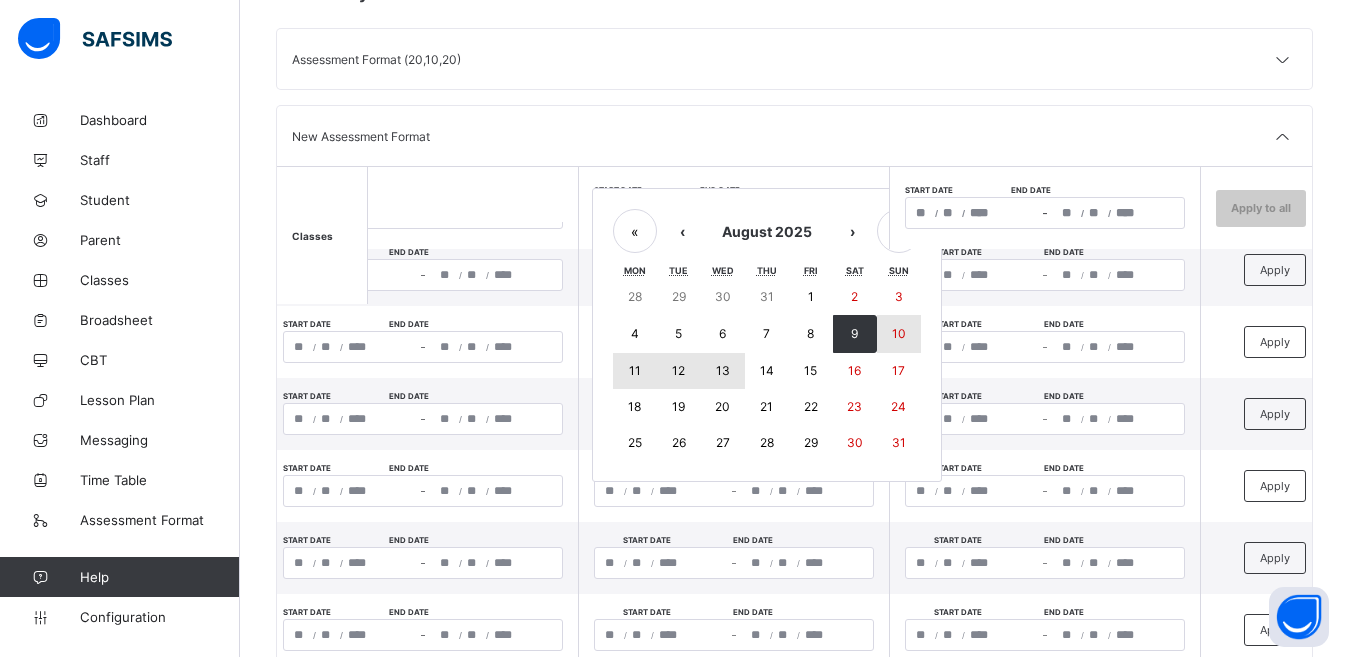 click on "28 29 30 31 1 2 3 4 5 6 7 8 9 10 11 12 13 14 15 16 17 18 19 20 21 22 23 24 25 26 27 28 29 30 31" at bounding box center [767, 370] 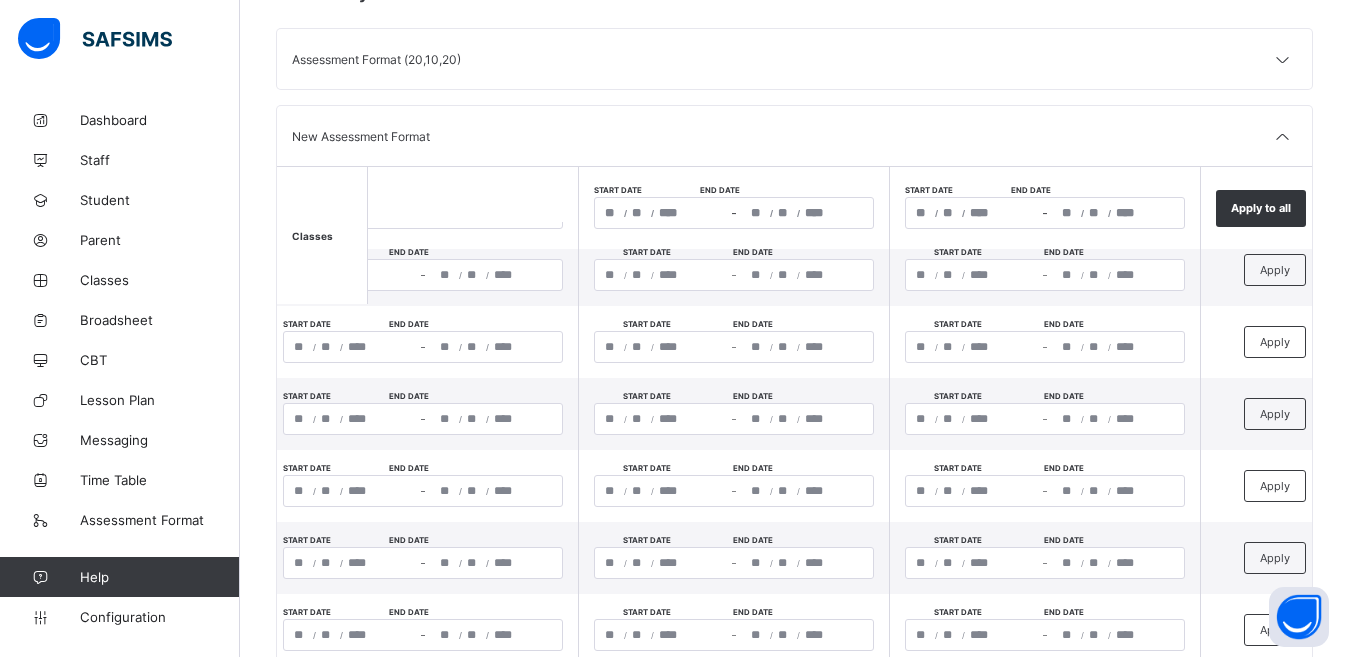 click on "/ / – / /" at bounding box center (1045, 213) 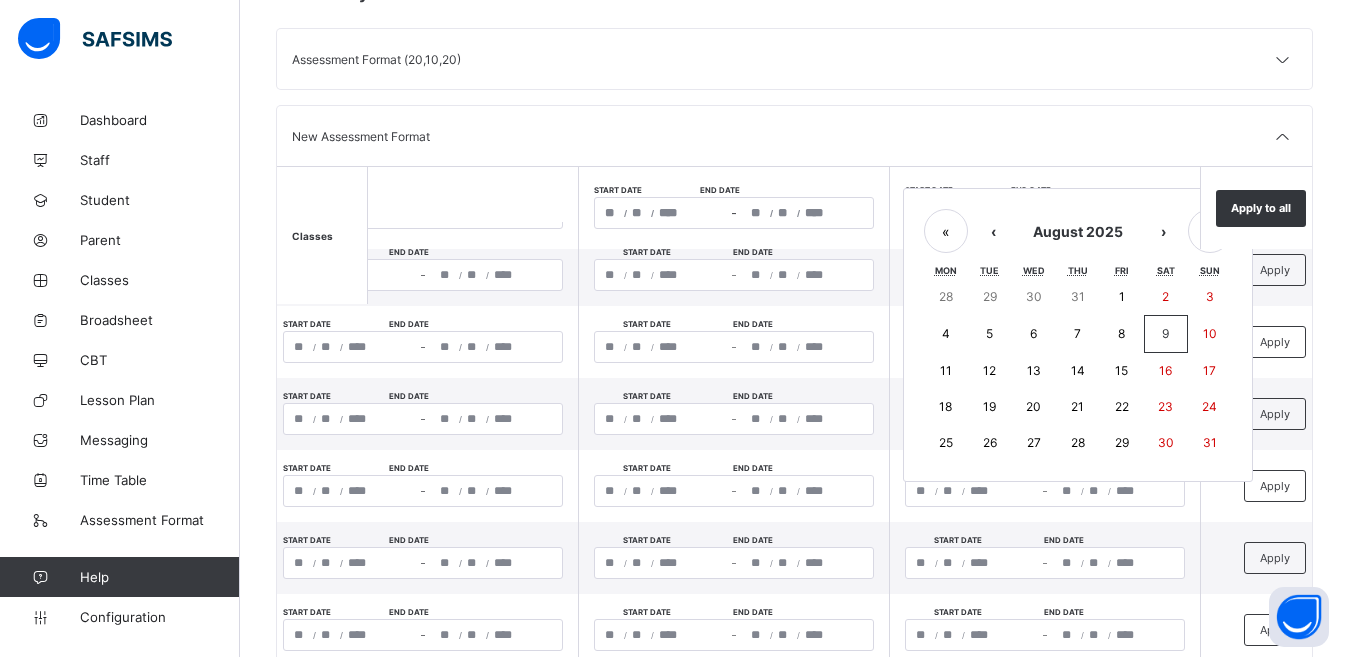 click on "9" at bounding box center (1166, 334) 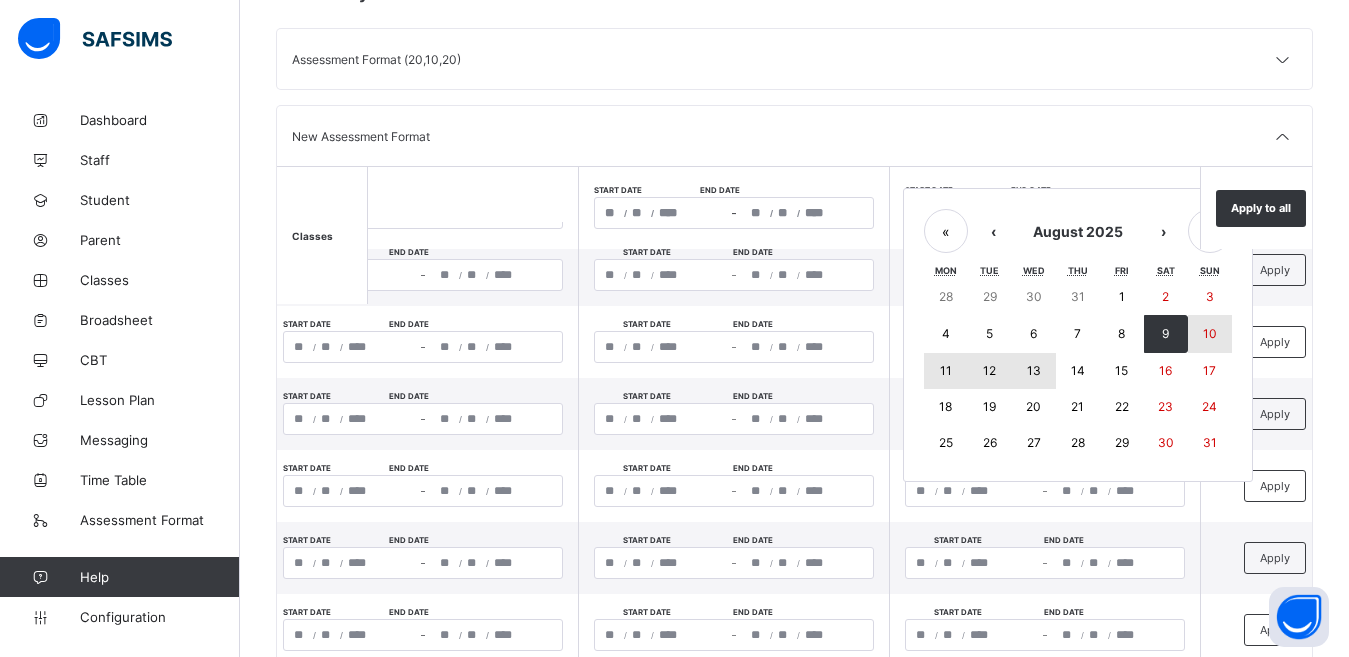 drag, startPoint x: 1152, startPoint y: 340, endPoint x: 1034, endPoint y: 369, distance: 121.511314 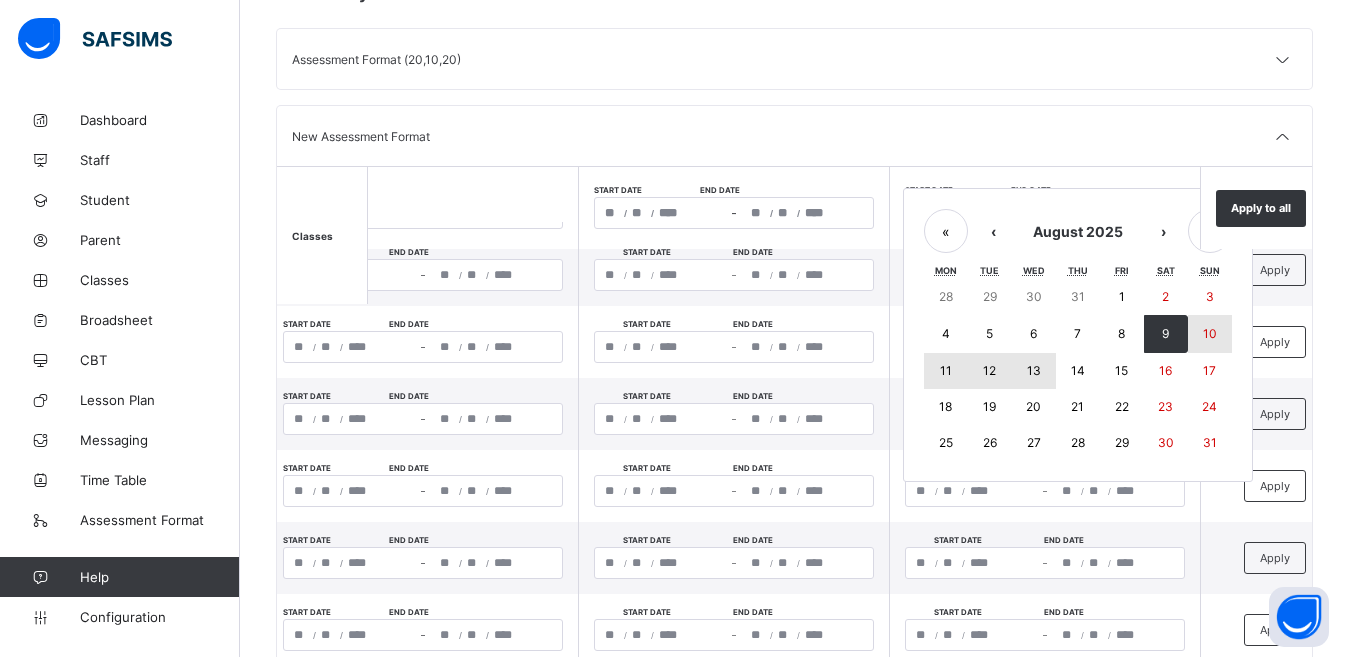 click on "28 29 30 31 1 2 3 4 5 6 7 8 9 10 11 12 13 14 15 16 17 18 19 20 21 22 23 24 25 26 27 28 29 30 31" at bounding box center [1078, 370] 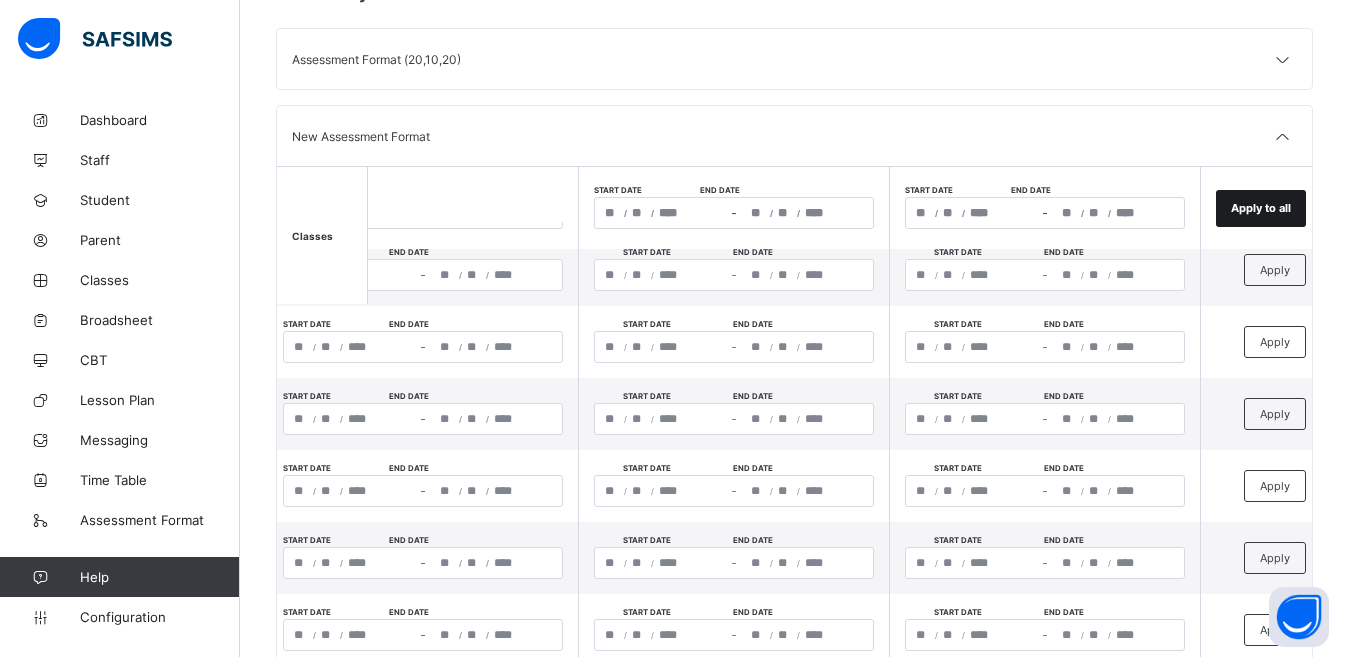 click on "Apply to all" at bounding box center [1261, 208] 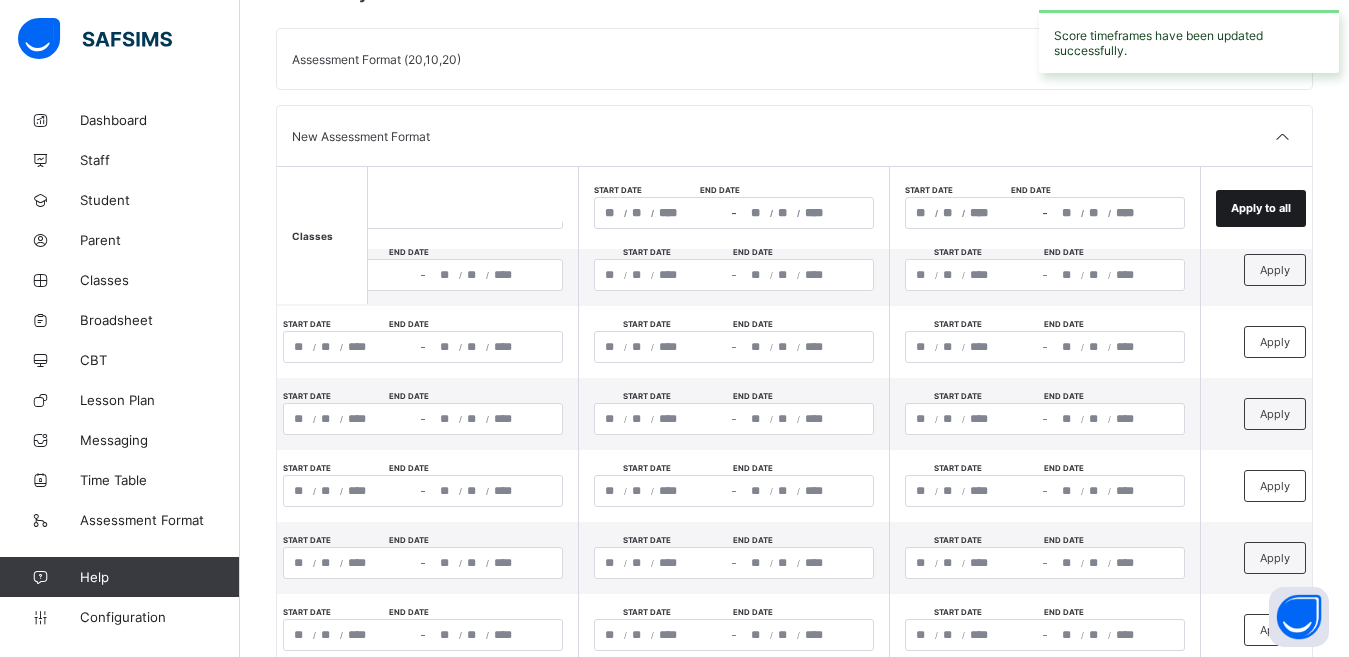 type 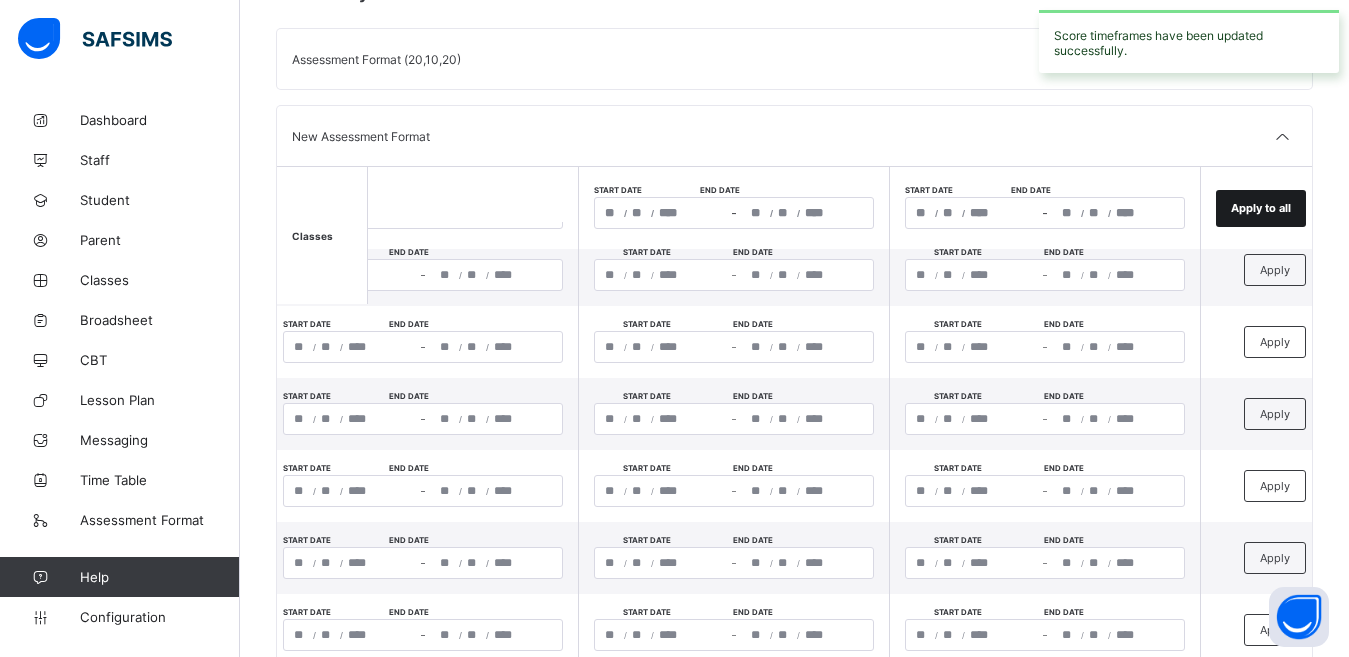 type 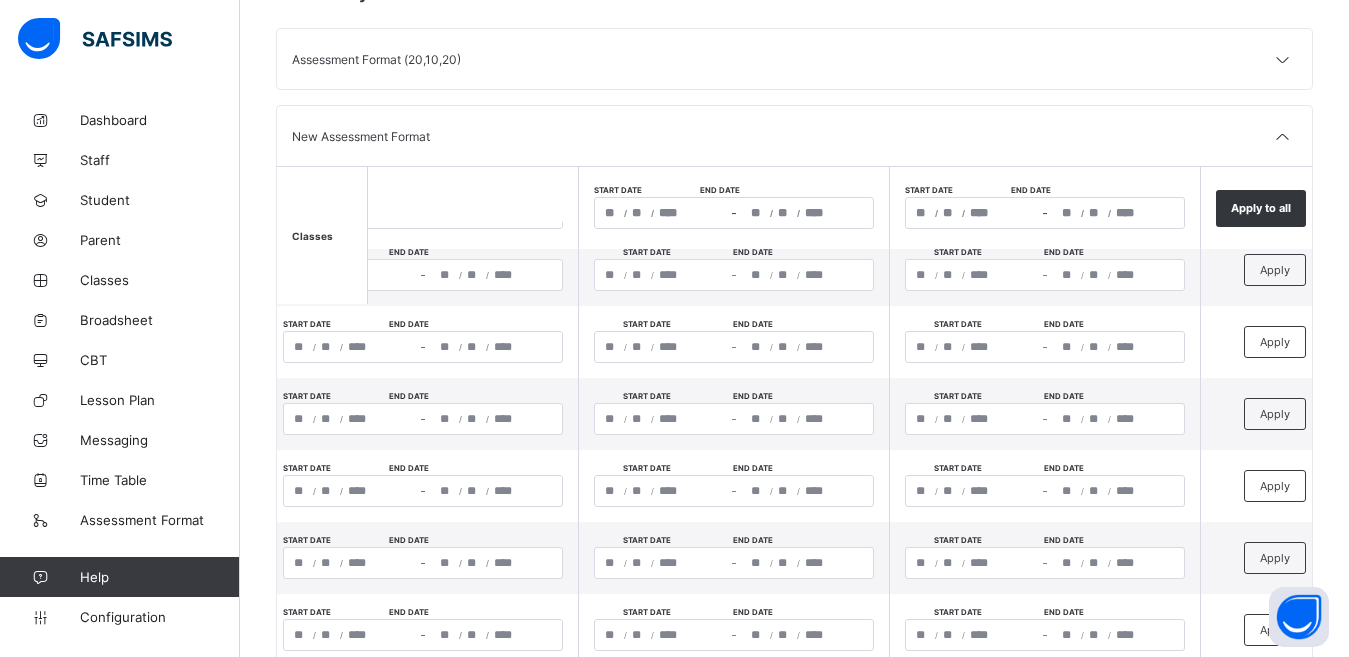 scroll, scrollTop: 267, scrollLeft: 0, axis: vertical 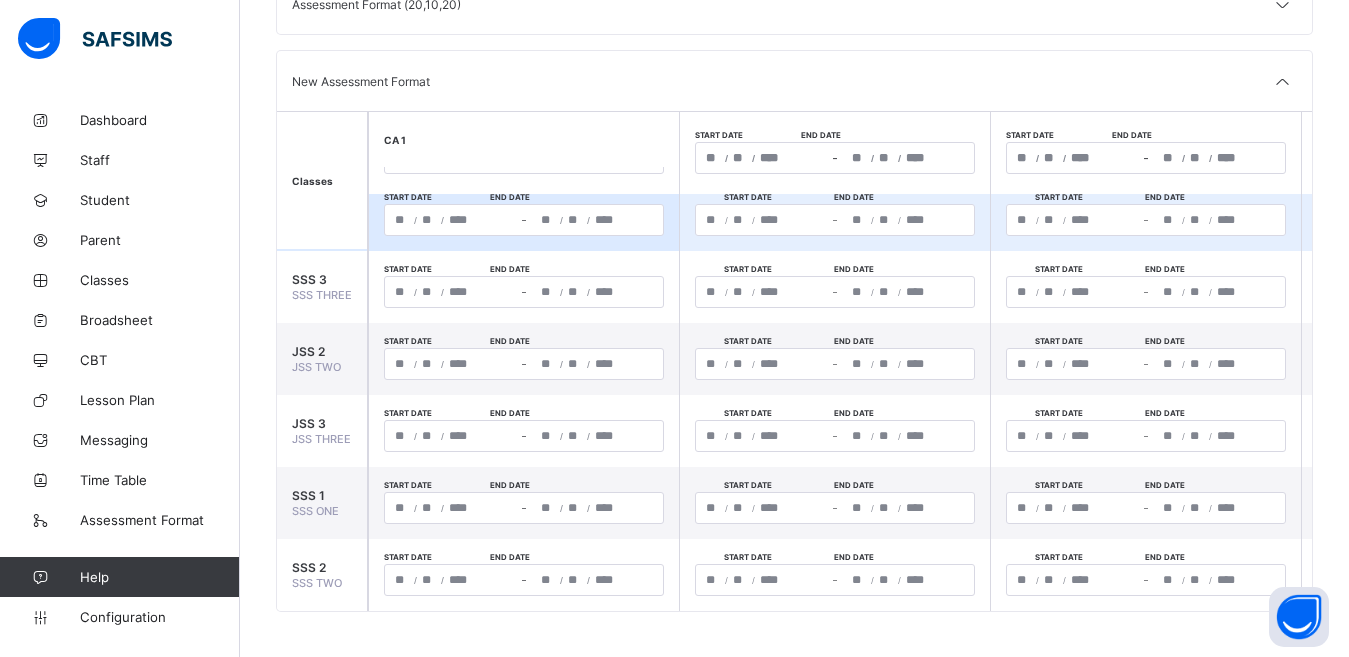 click on "/ / – / / « ‹ August 2025 › » Mon Tue Wed Thu Fri Sat Sun 28 29 30 31 1 2 3 4 5 6 7 8 9 10 11 12 13 14 15 16 17 18 19 20 21 22 23 24 25 26 27 28 29 30 31" at bounding box center (524, 220) 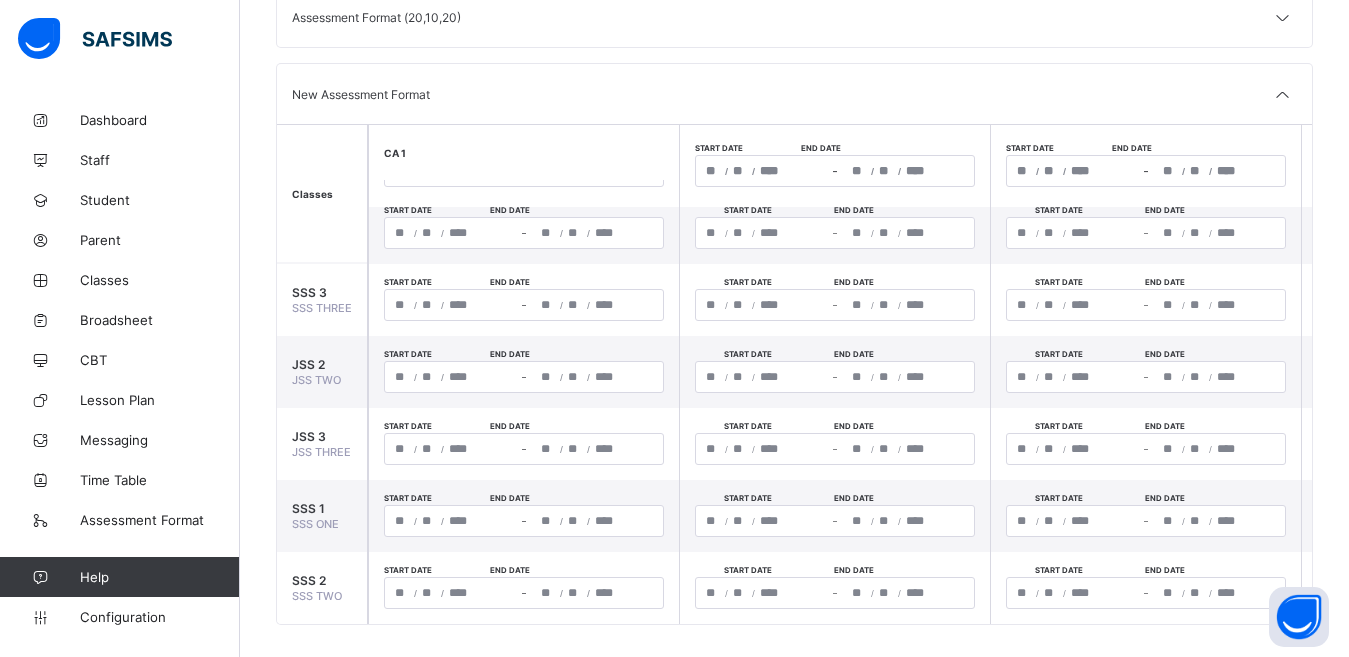 scroll, scrollTop: 267, scrollLeft: 0, axis: vertical 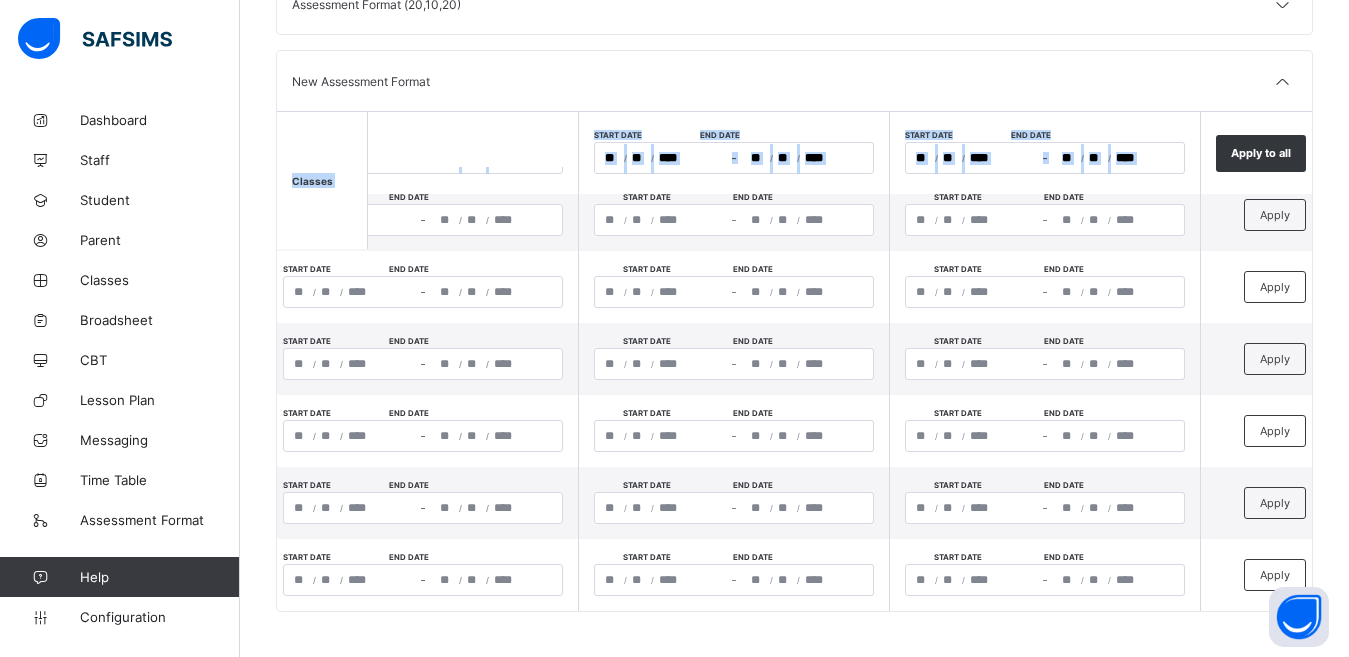 drag, startPoint x: 1318, startPoint y: 157, endPoint x: 1365, endPoint y: 224, distance: 81.84131 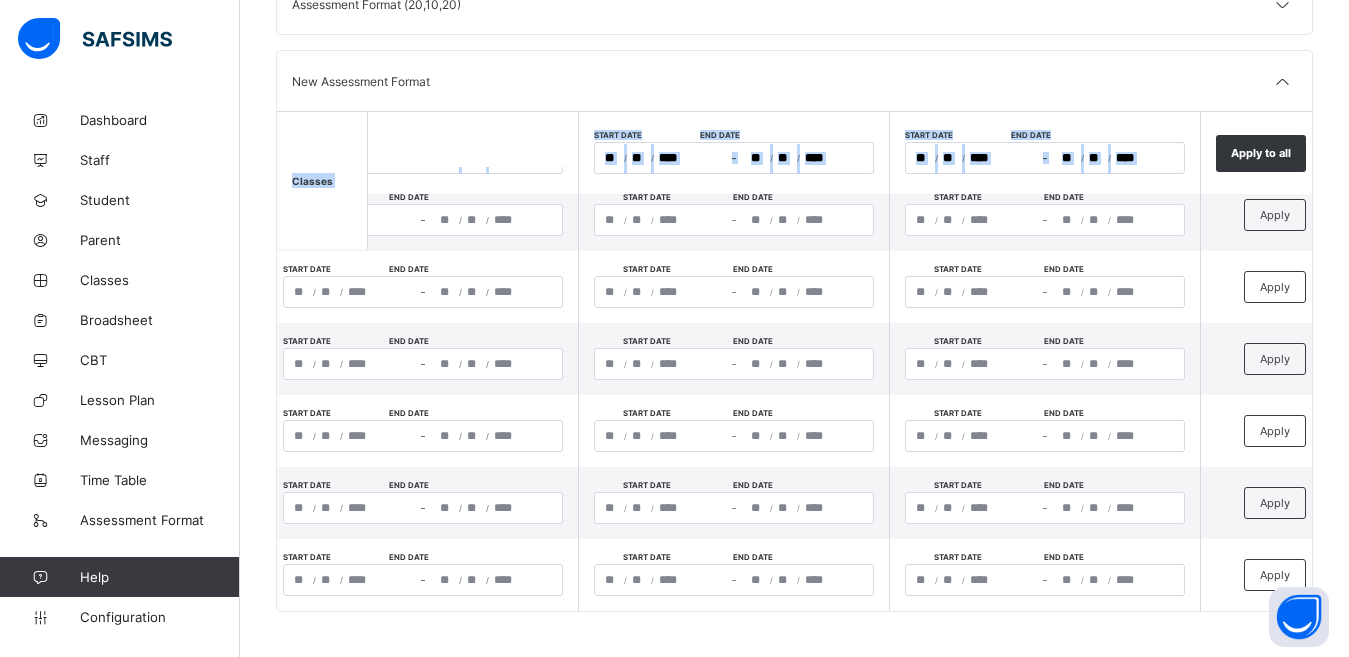 click on "**********" at bounding box center (674, 195) 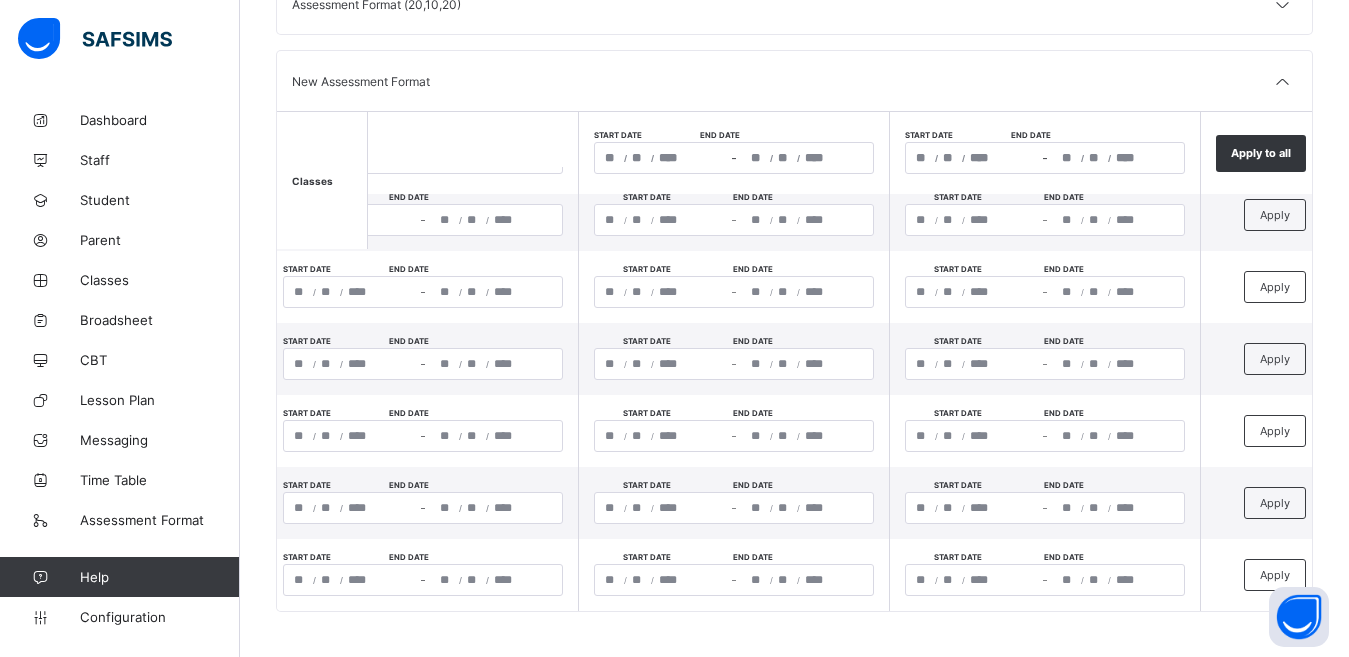 click on "New Assessment Format" at bounding box center (794, 81) 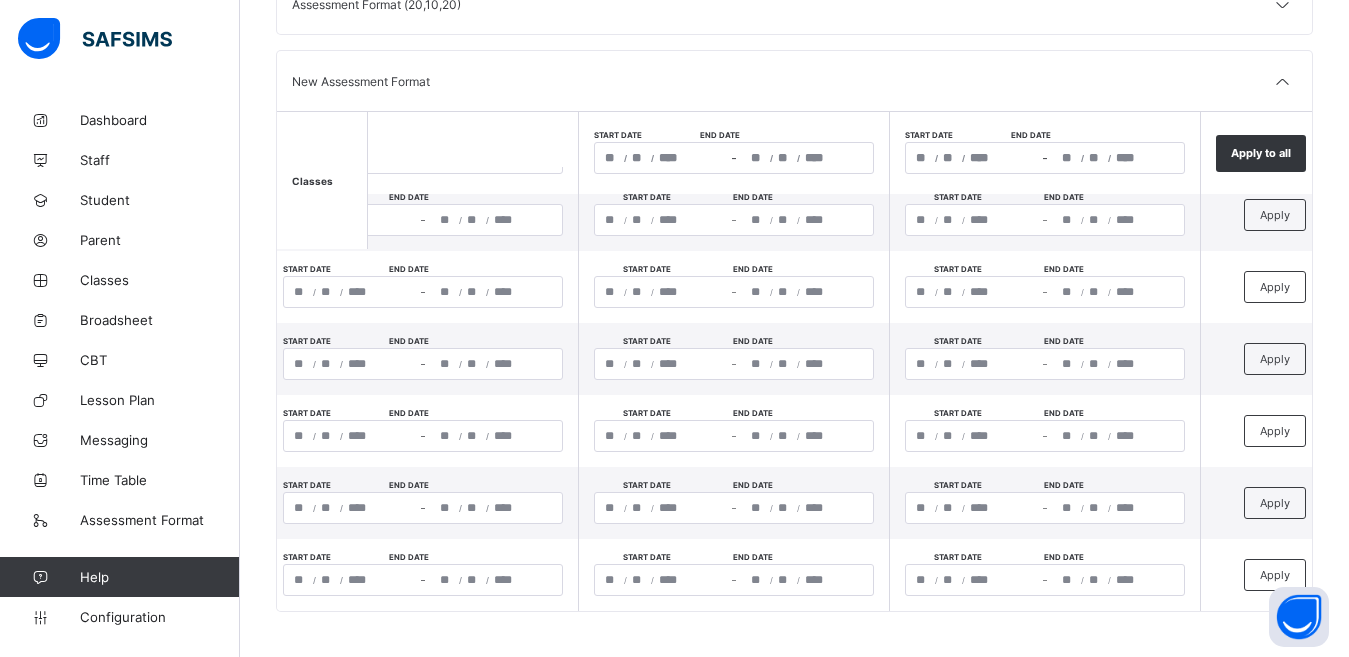 scroll, scrollTop: 78, scrollLeft: 0, axis: vertical 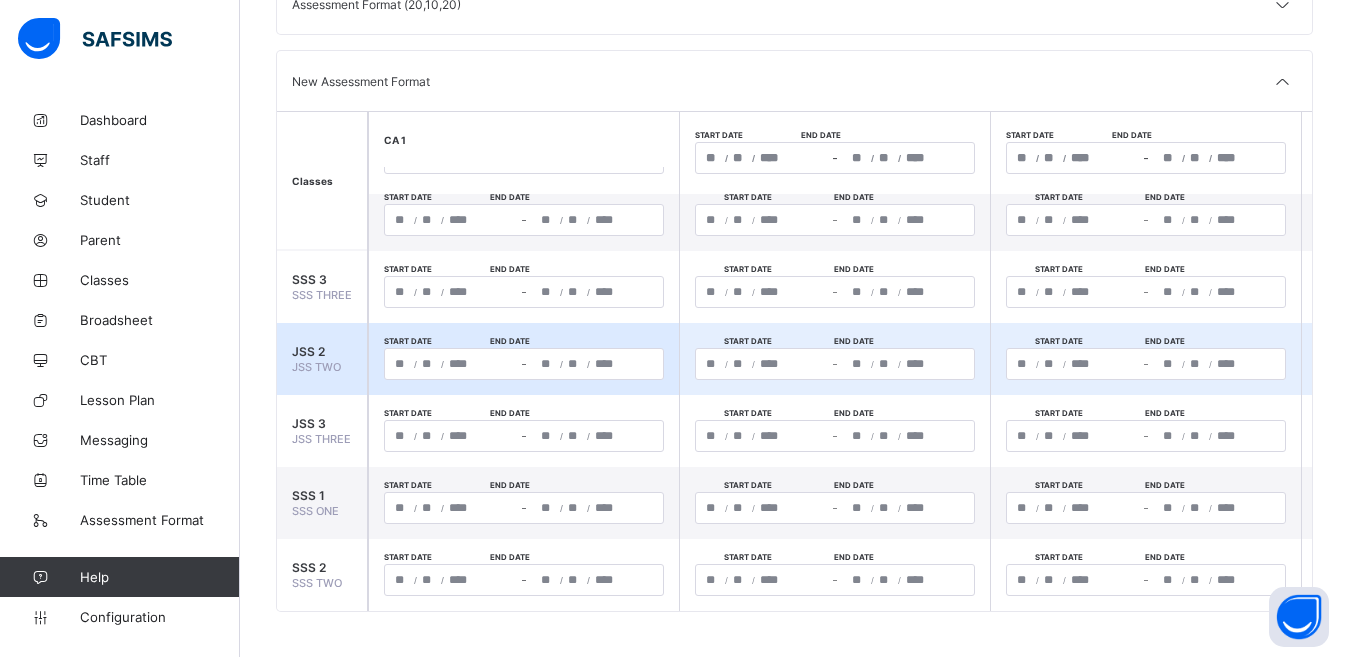 click on "/ / – / /" at bounding box center (524, 364) 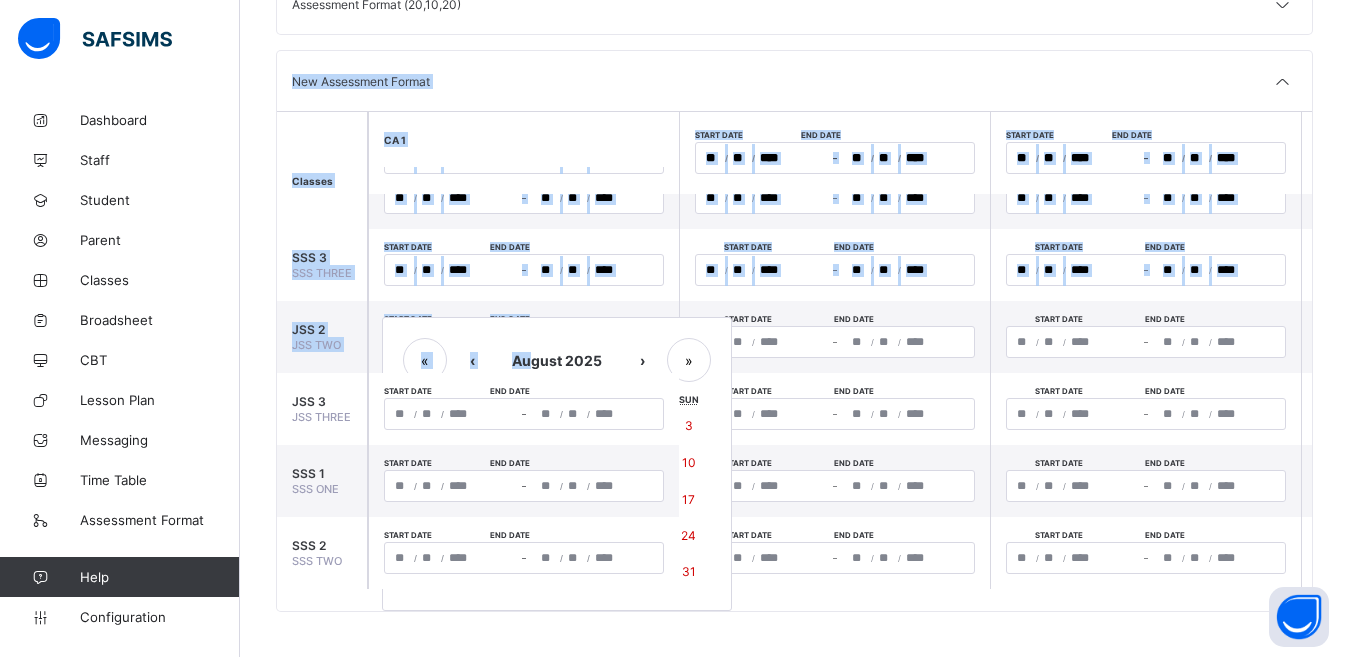scroll, scrollTop: 0, scrollLeft: 0, axis: both 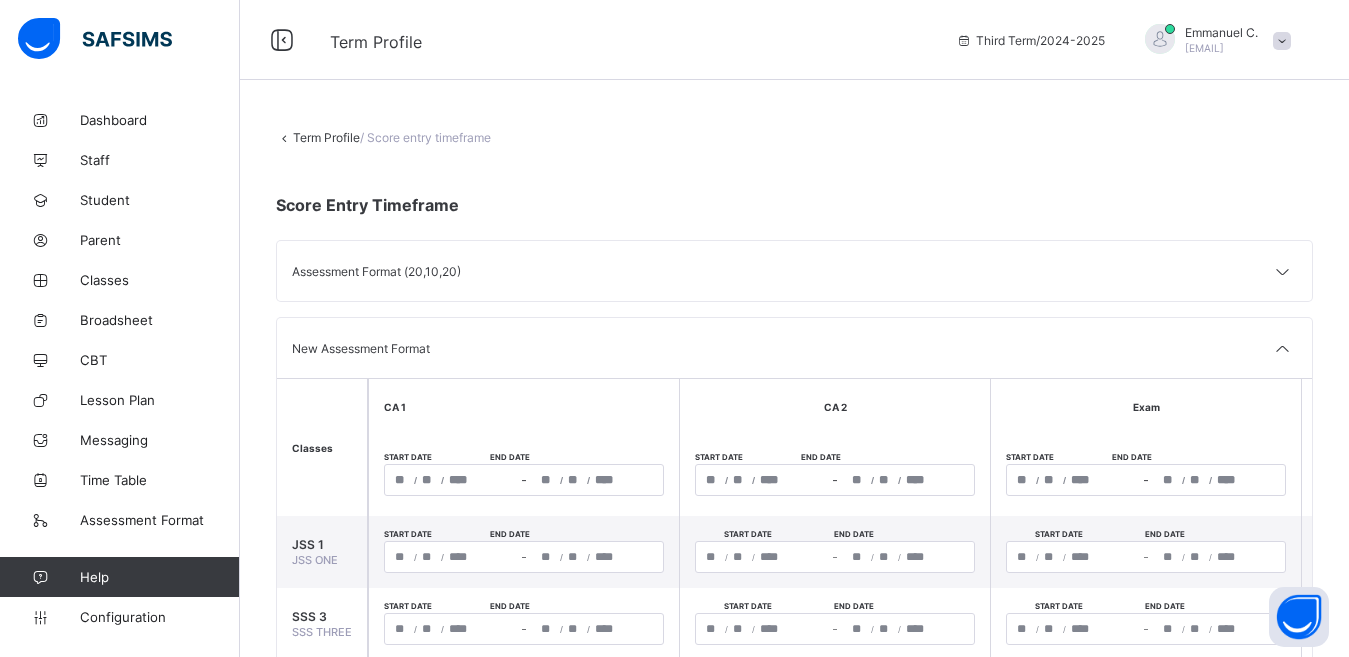 click on "**********" at bounding box center [794, 504] 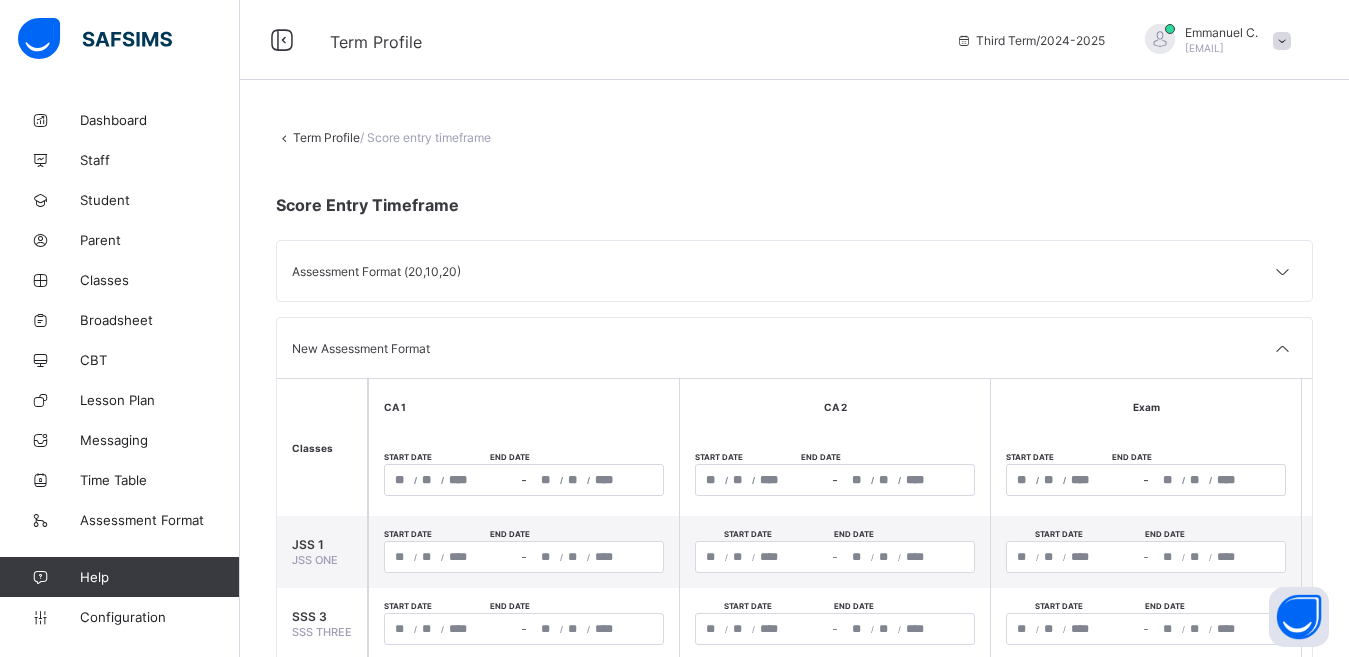 click on "**********" at bounding box center [794, 504] 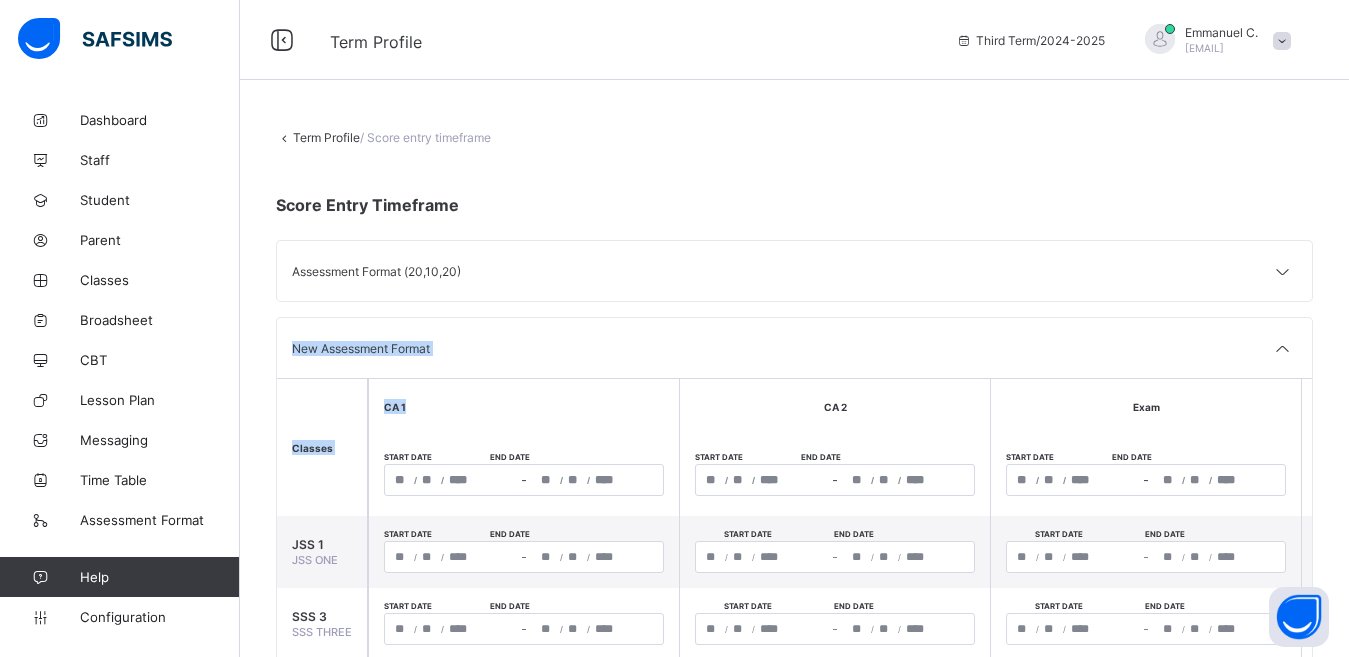 drag, startPoint x: 509, startPoint y: 401, endPoint x: 571, endPoint y: 275, distance: 140.42792 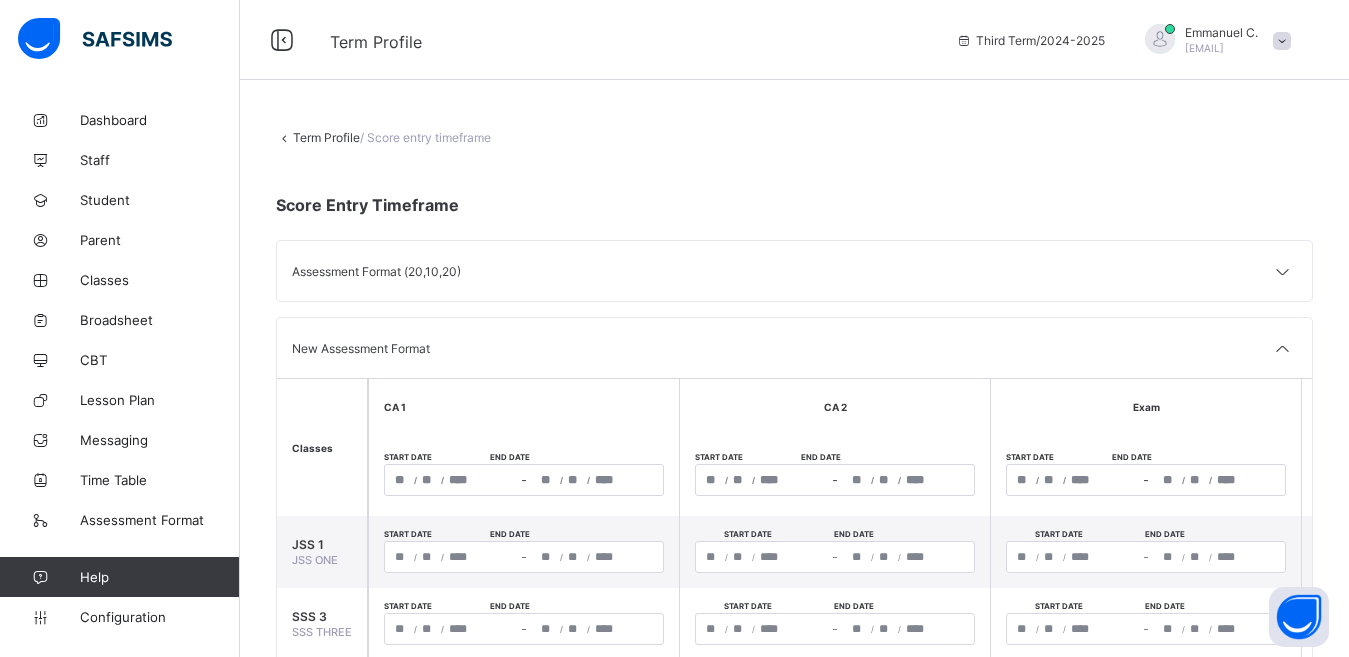 click on "Assessment Format (20,10,20)" at bounding box center [543, 271] 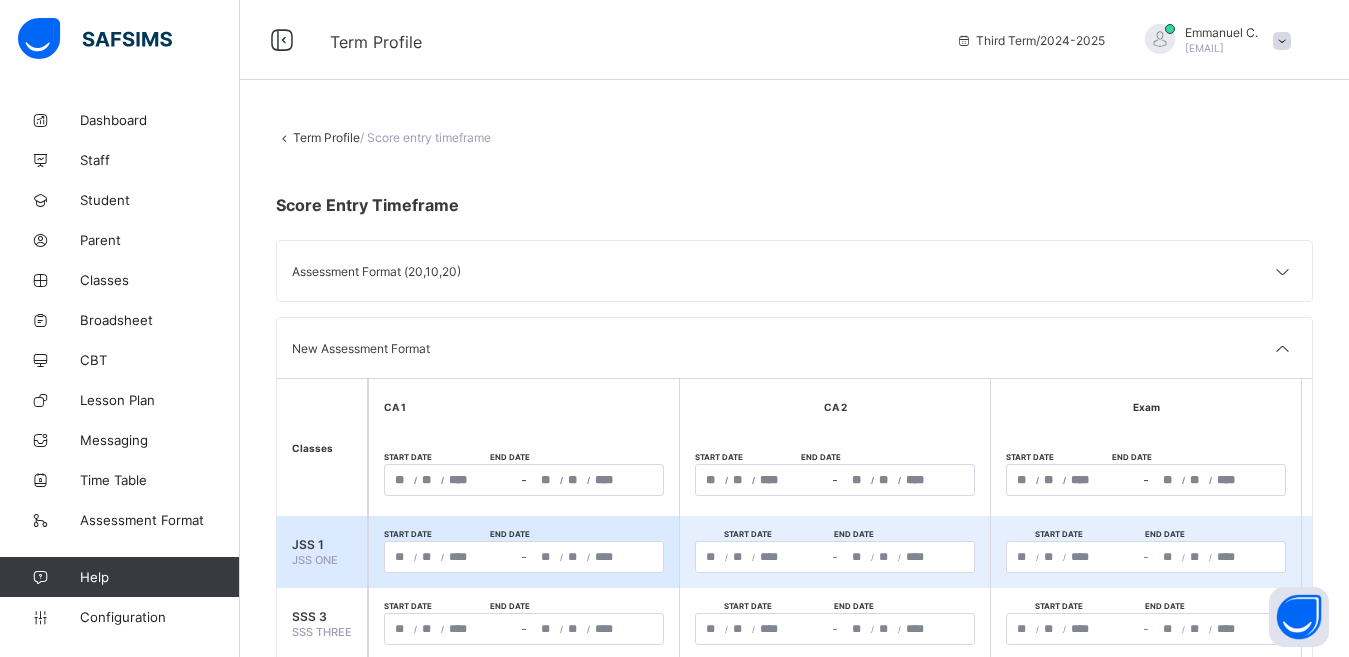 scroll, scrollTop: 0, scrollLeft: 101, axis: horizontal 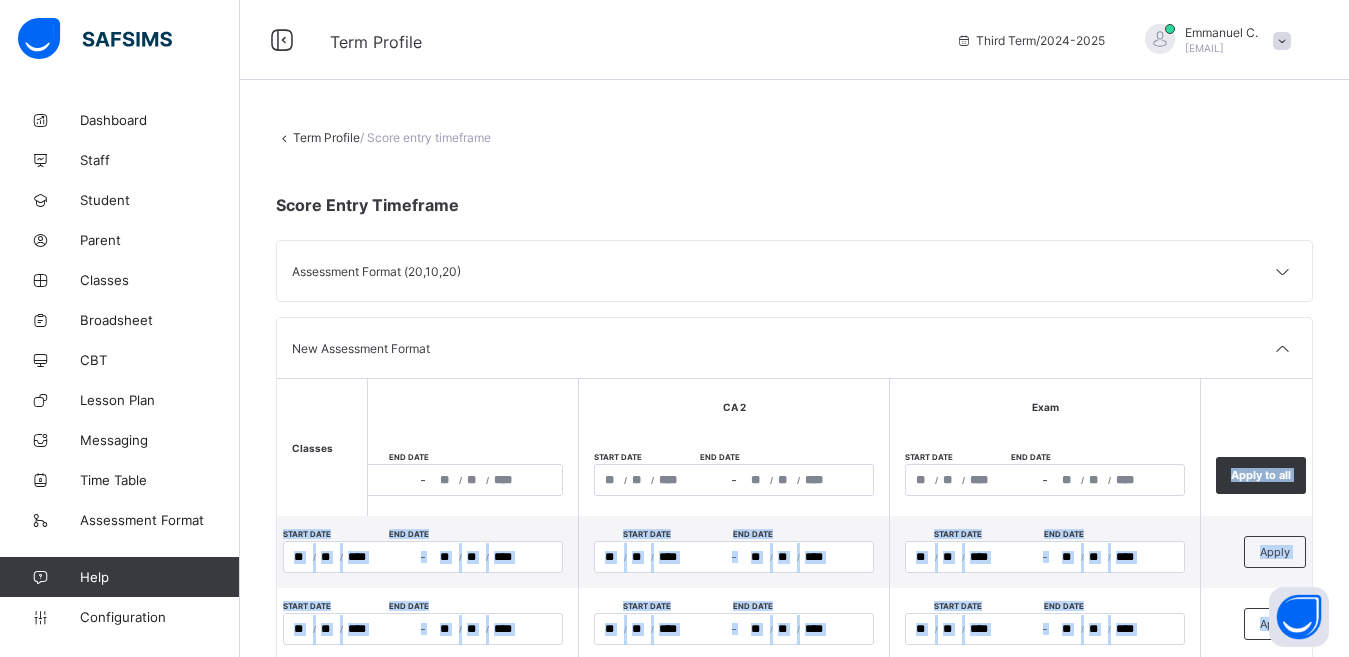 drag, startPoint x: 1319, startPoint y: 481, endPoint x: 1320, endPoint y: 500, distance: 19.026299 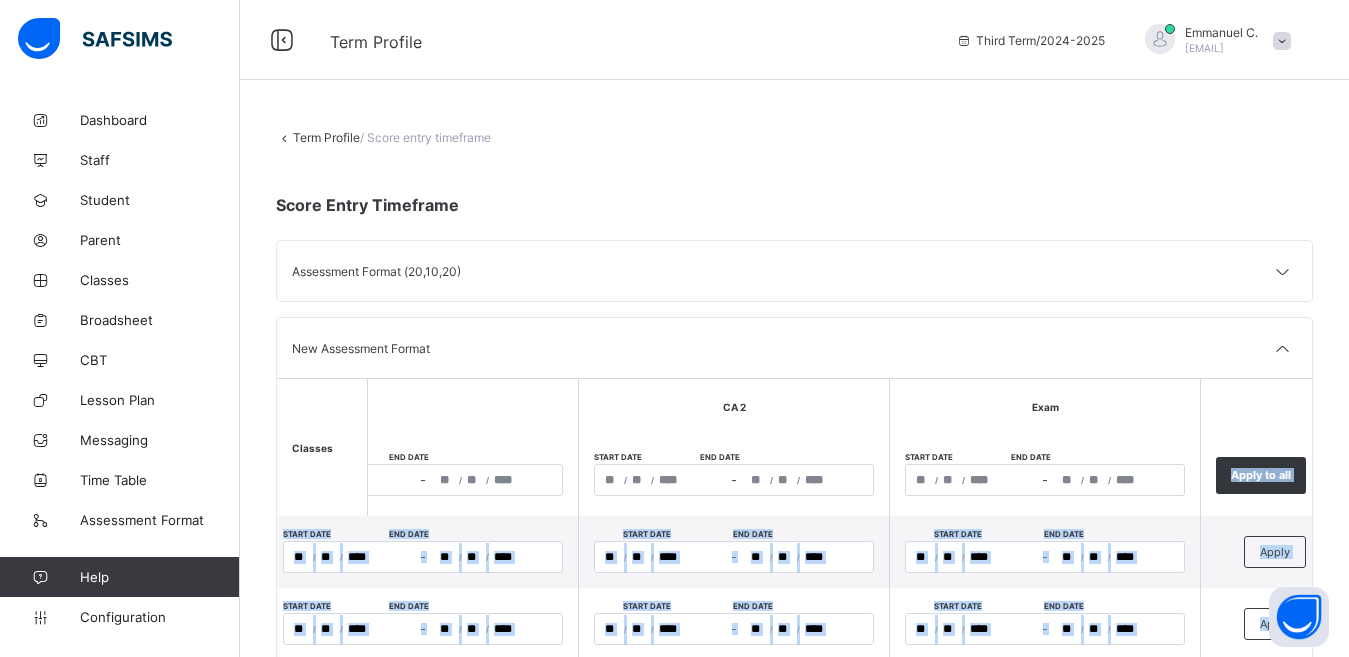 click on "**********" at bounding box center (674, 462) 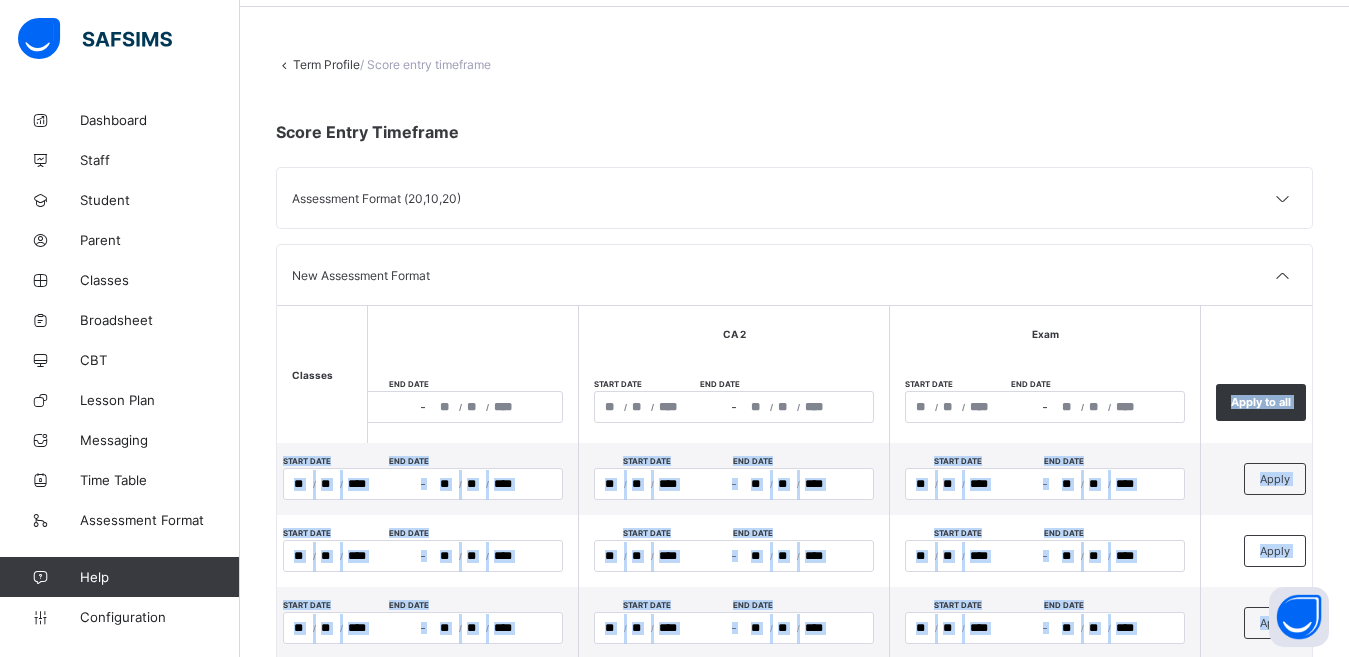 scroll, scrollTop: 267, scrollLeft: 0, axis: vertical 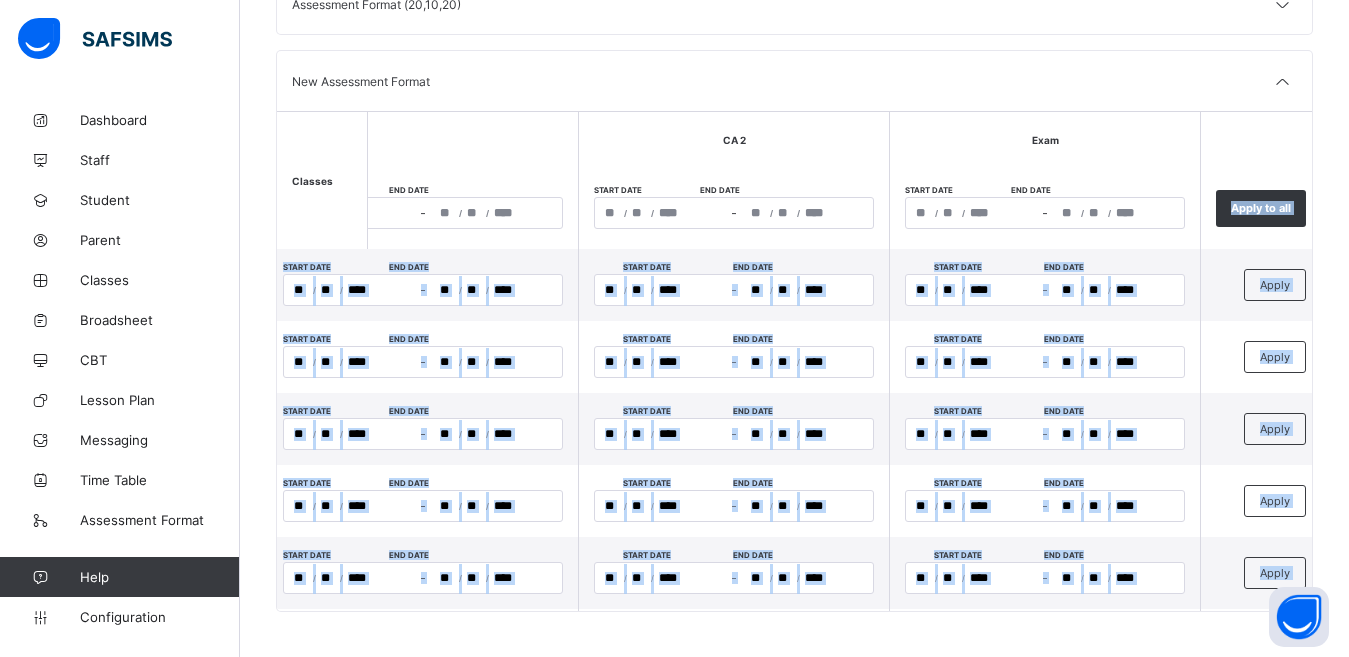 click on "New Assessment Format" at bounding box center (794, 81) 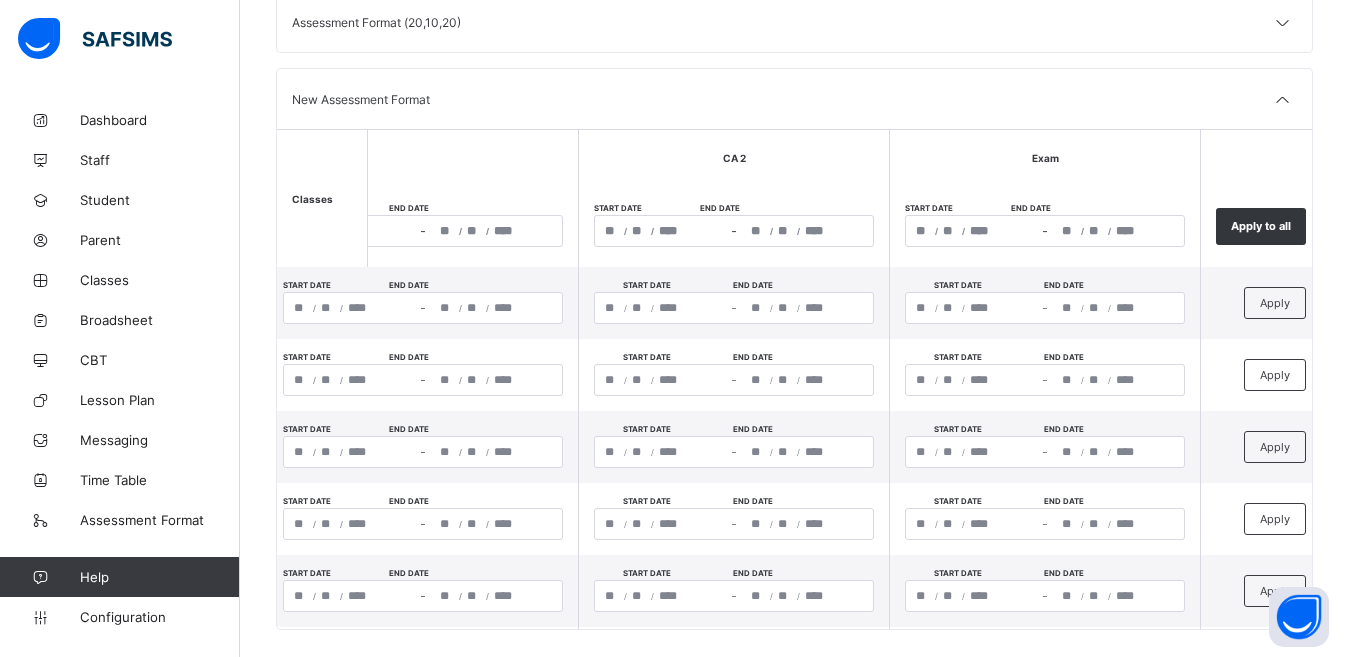 scroll, scrollTop: 267, scrollLeft: 0, axis: vertical 